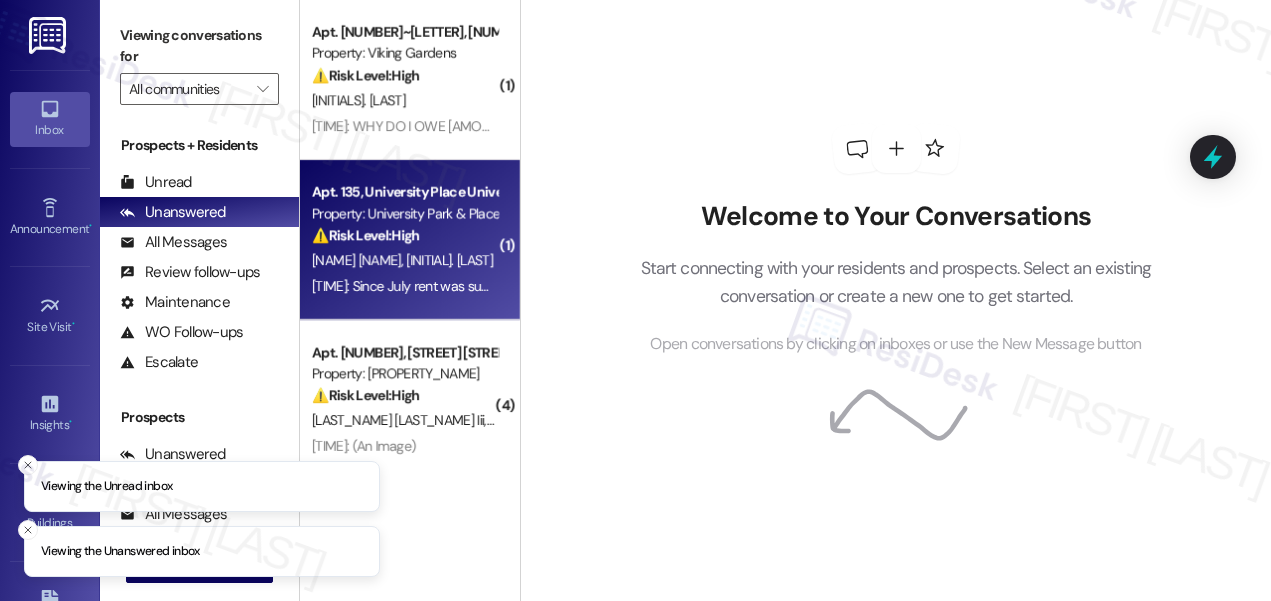 scroll, scrollTop: 0, scrollLeft: 0, axis: both 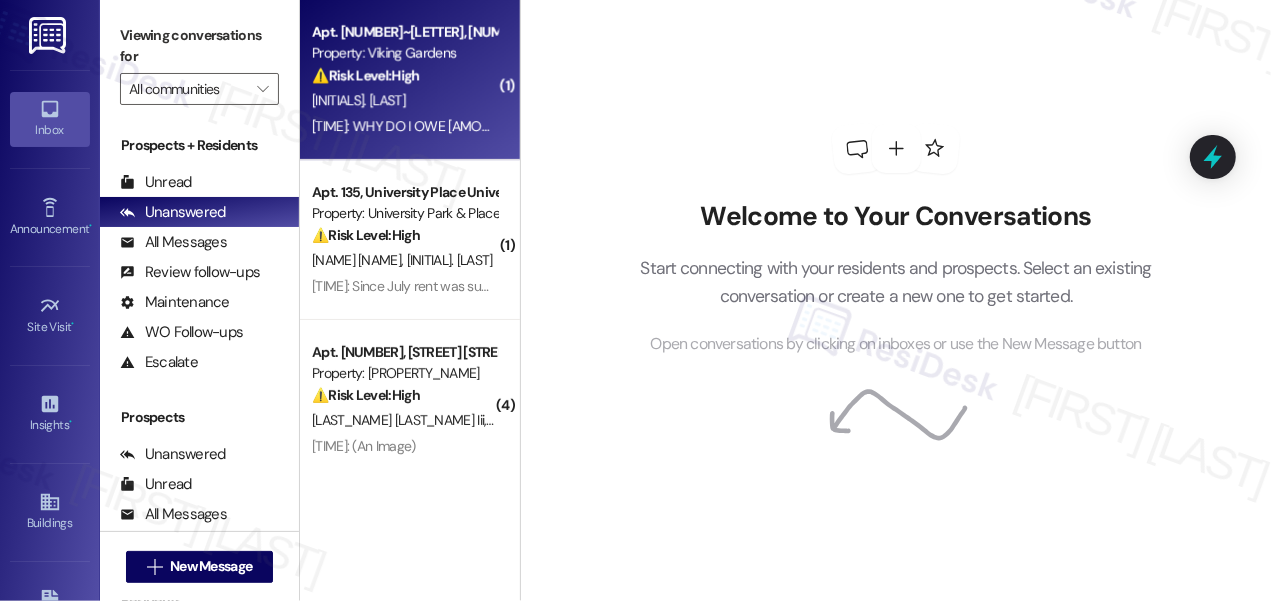 click on "[INITIALS]. [LAST]" at bounding box center (404, 100) 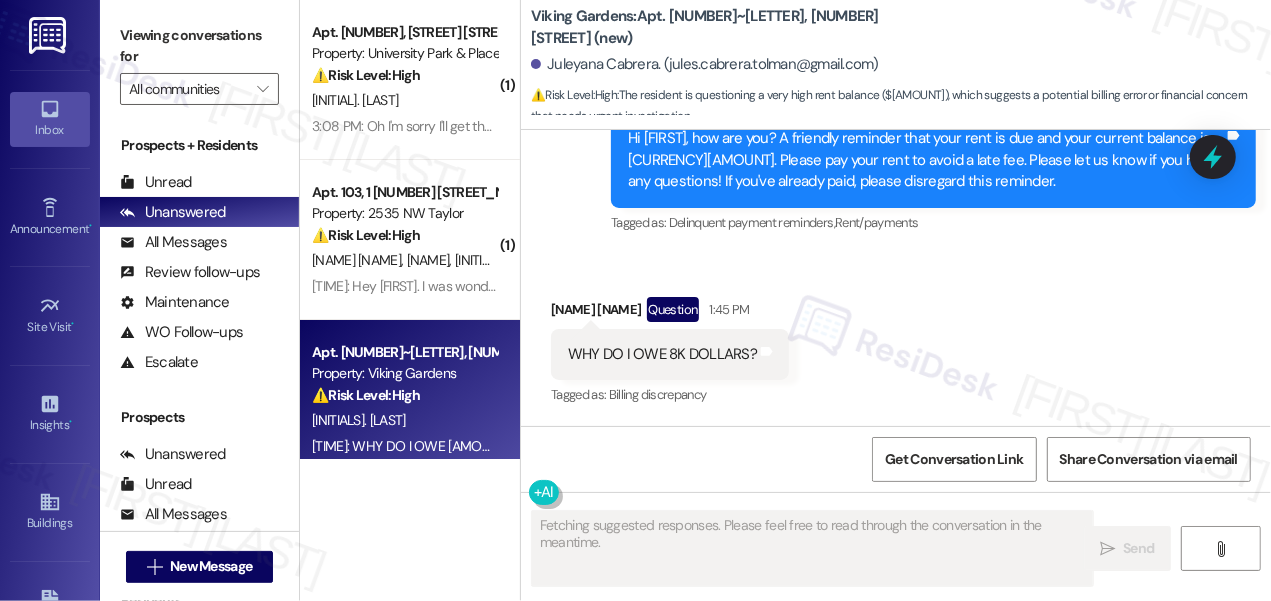 scroll, scrollTop: 7874, scrollLeft: 0, axis: vertical 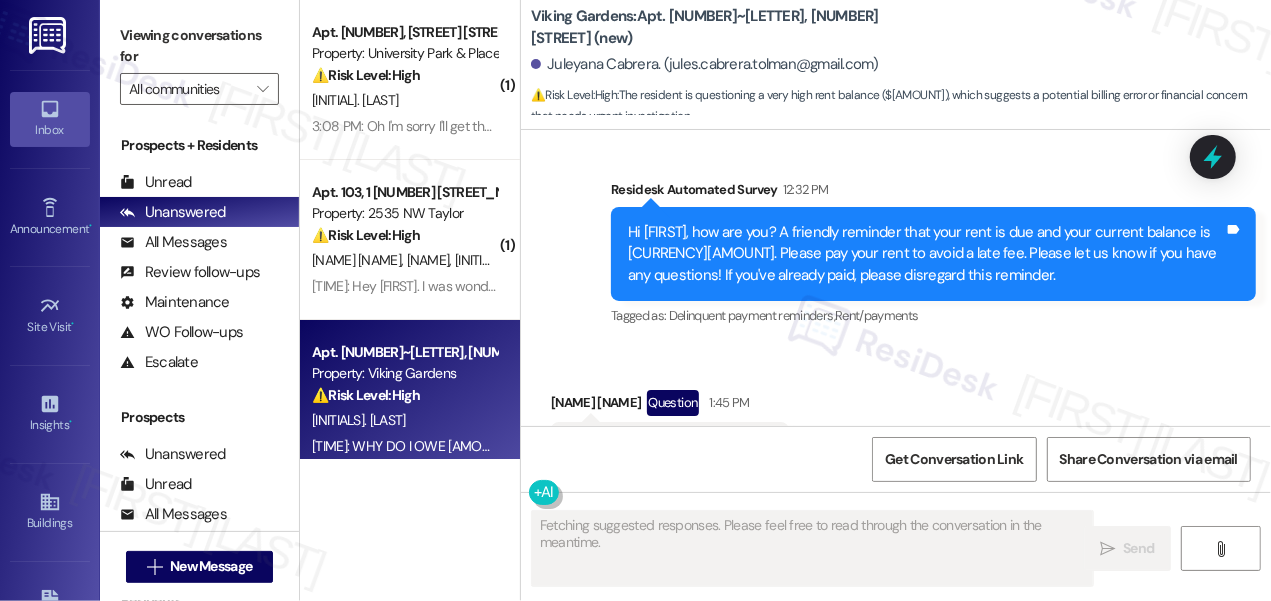 click on "Hi [FIRST], how are you? A friendly reminder that your rent is due and your current balance is [CURRENCY][AMOUNT]. Please pay your rent to avoid a late fee. Please let us know if you have any questions! If you've already paid, please disregard this reminder." at bounding box center (926, 254) 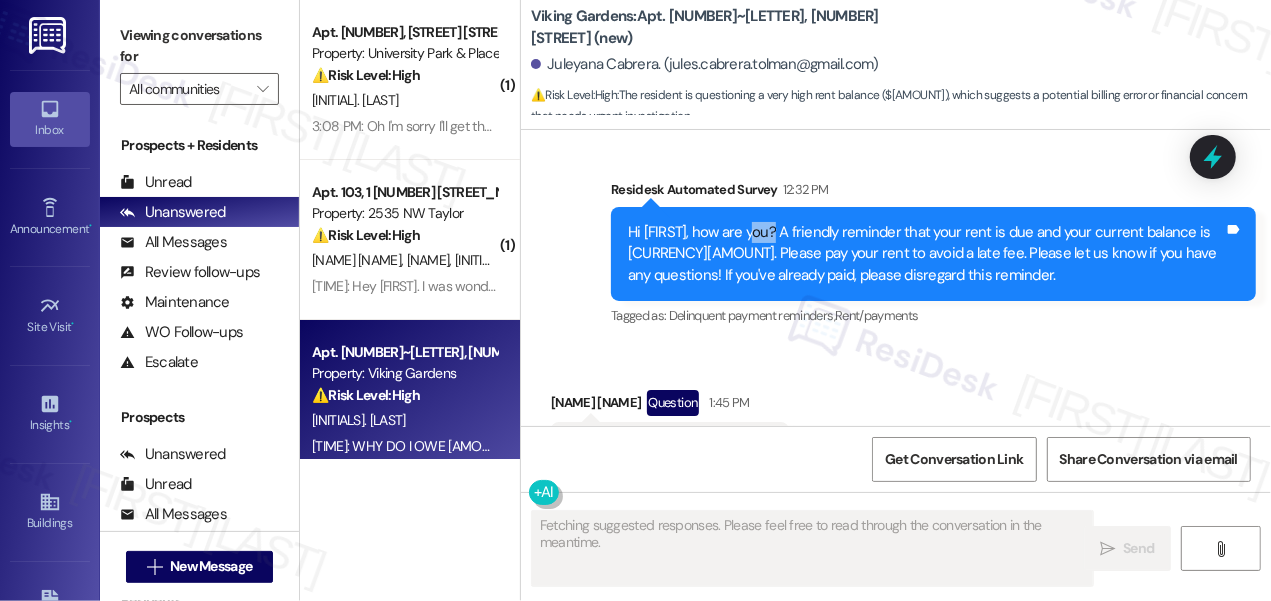 click on "Hi [FIRST], how are you? A friendly reminder that your rent is due and your current balance is [CURRENCY][AMOUNT]. Please pay your rent to avoid a late fee. Please let us know if you have any questions! If you've already paid, please disregard this reminder." at bounding box center [926, 254] 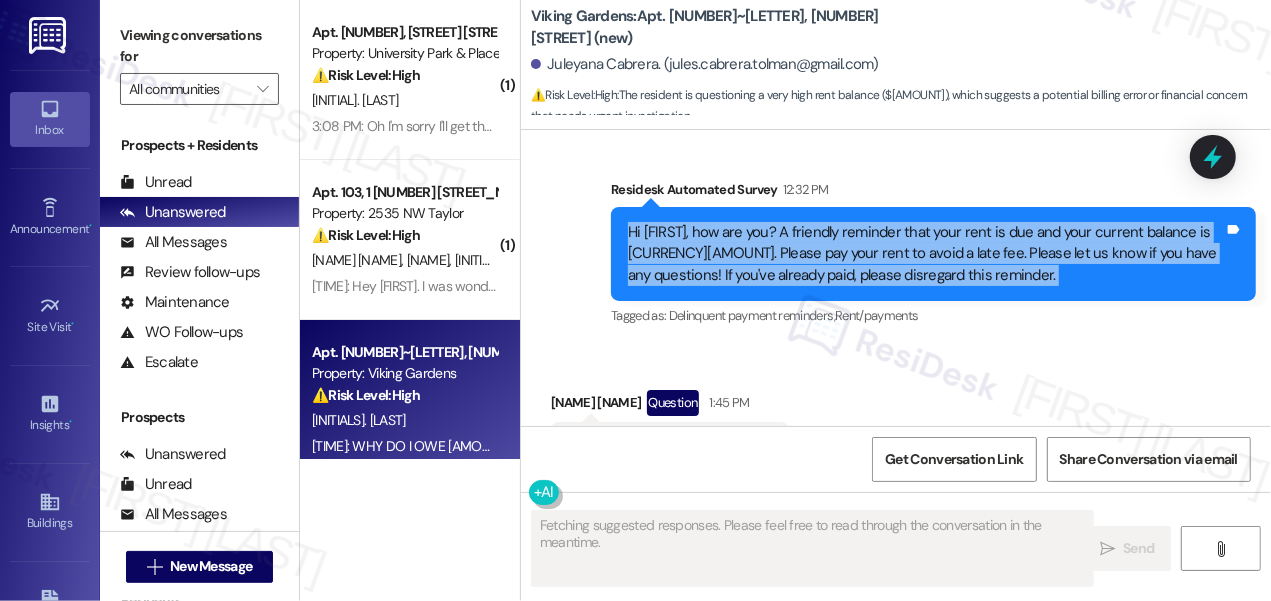 click on "Hi [FIRST], how are you? A friendly reminder that your rent is due and your current balance is [CURRENCY][AMOUNT]. Please pay your rent to avoid a late fee. Please let us know if you have any questions! If you've already paid, please disregard this reminder." at bounding box center (926, 254) 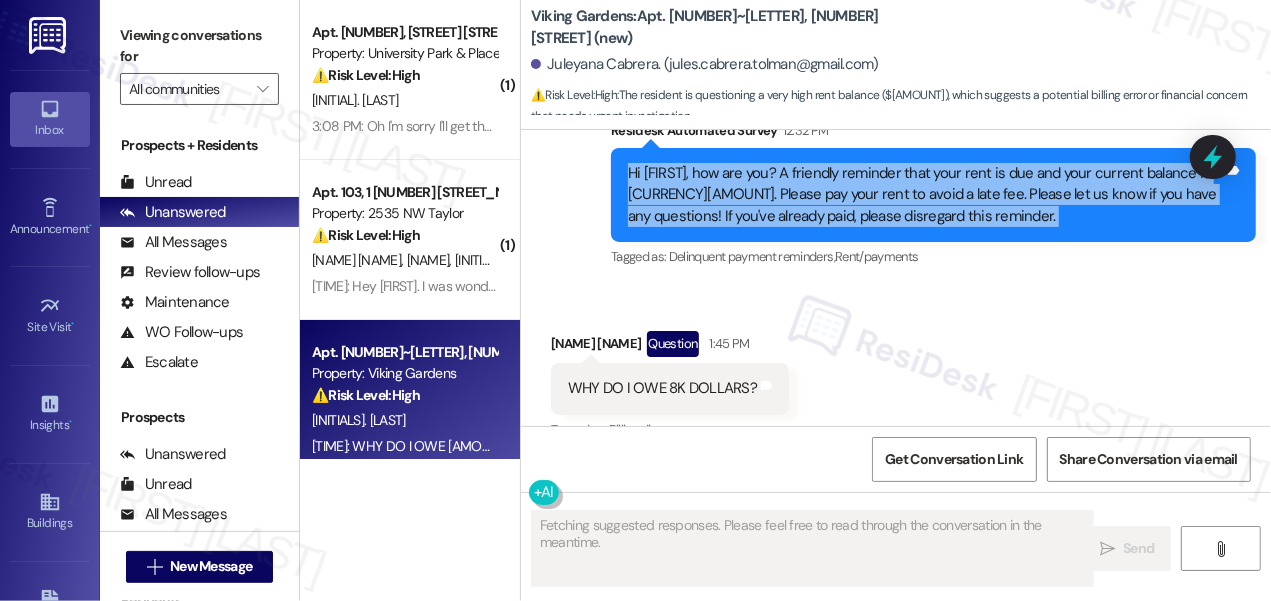 scroll, scrollTop: 7965, scrollLeft: 0, axis: vertical 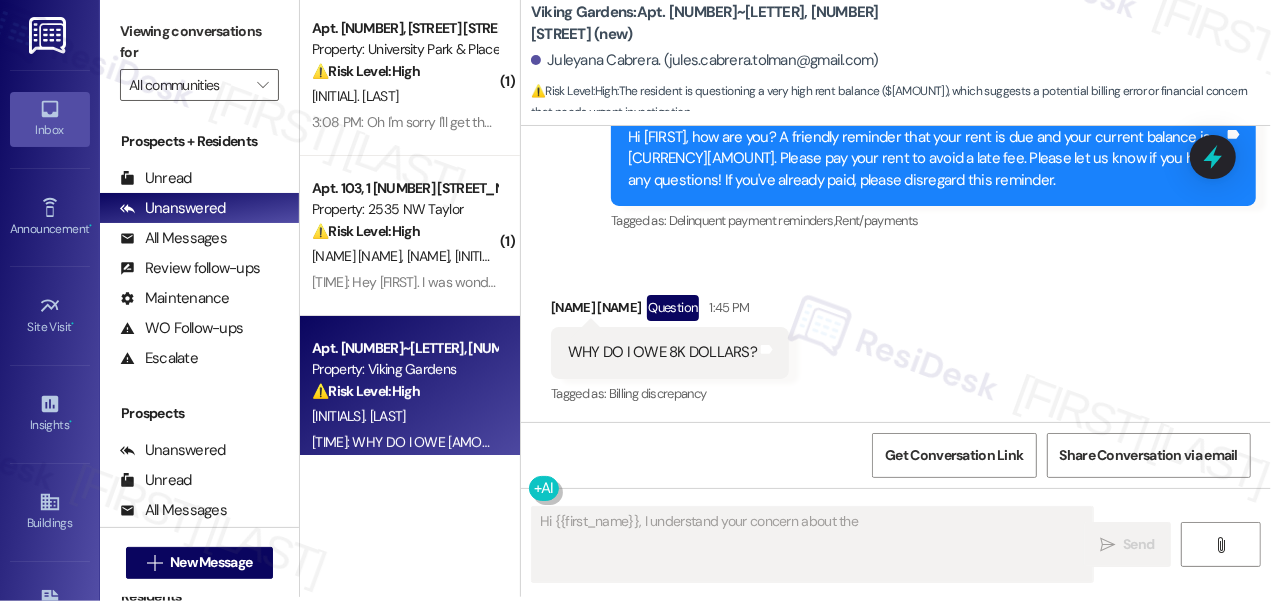 click on "WHY DO I OWE 8K DOLLARS?" at bounding box center (662, 352) 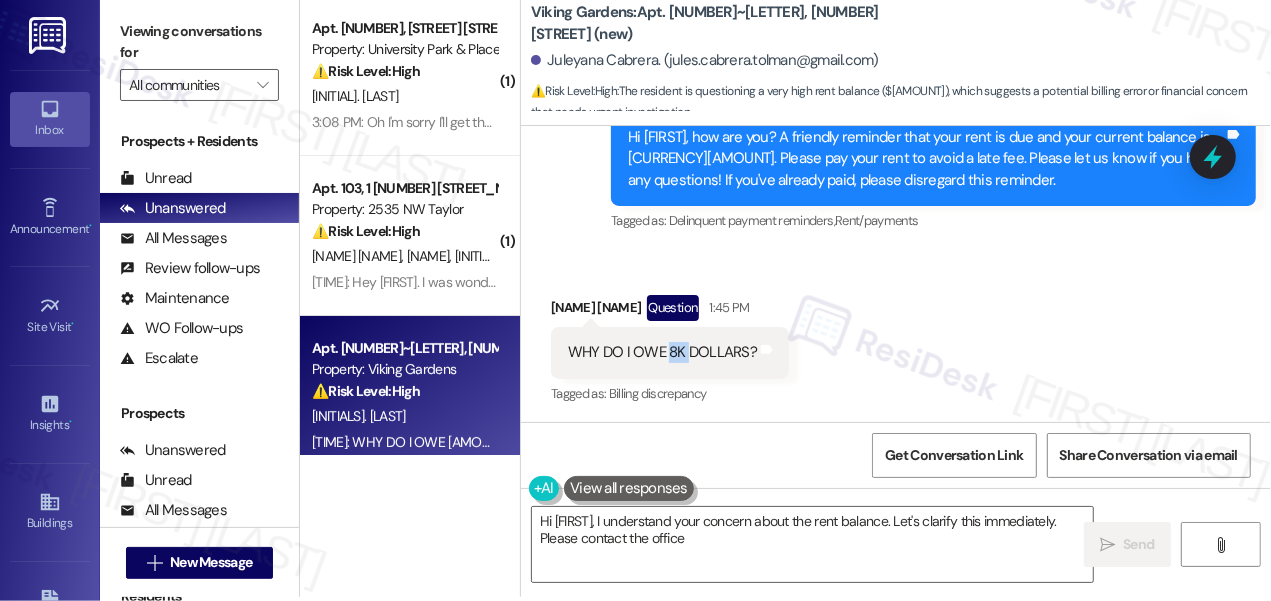 click on "WHY DO I OWE 8K DOLLARS?" at bounding box center [662, 352] 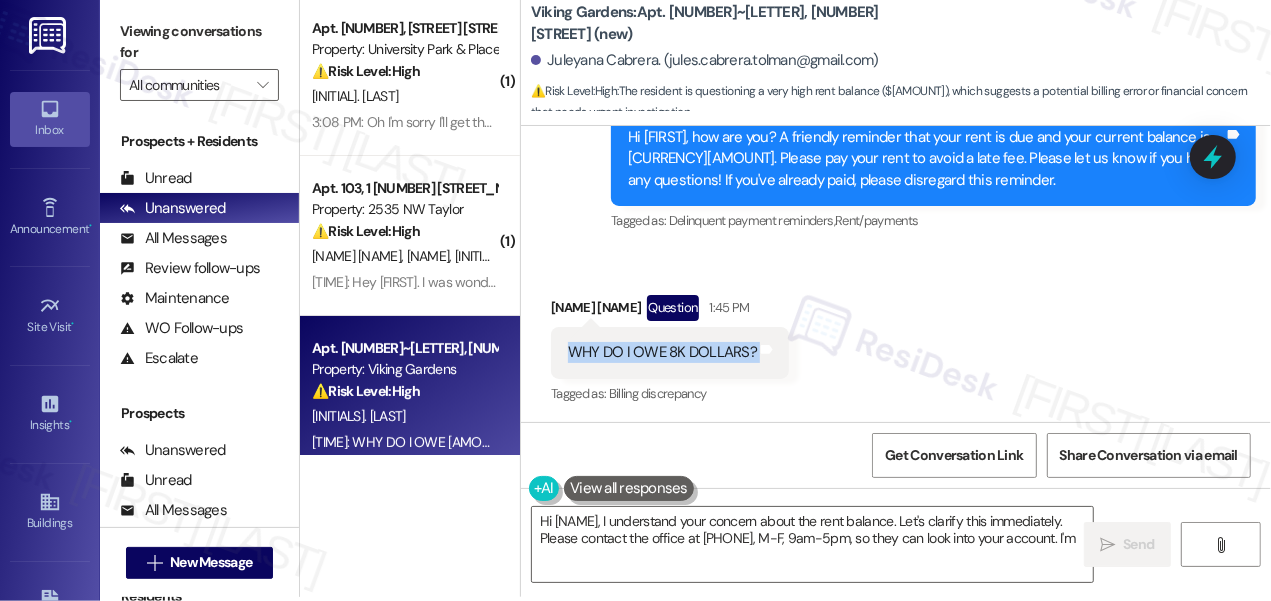 click on "WHY DO I OWE 8K DOLLARS?" at bounding box center (662, 352) 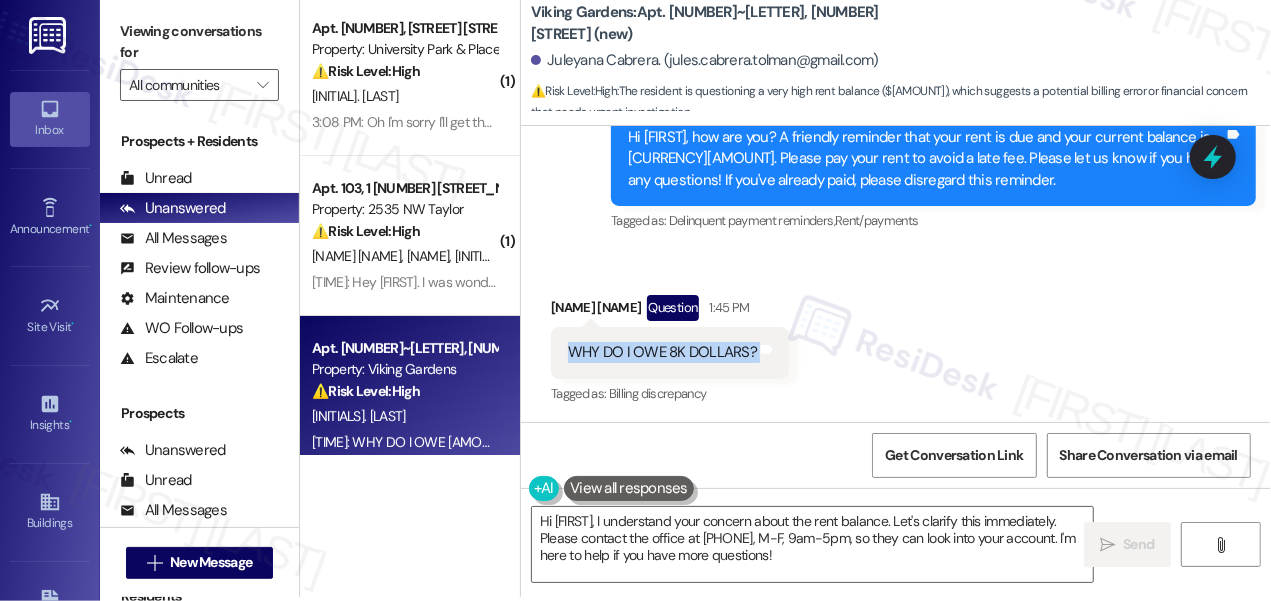 copy on "WHY DO I OWE [AMOUNT] DOLLARS? Tags and notes" 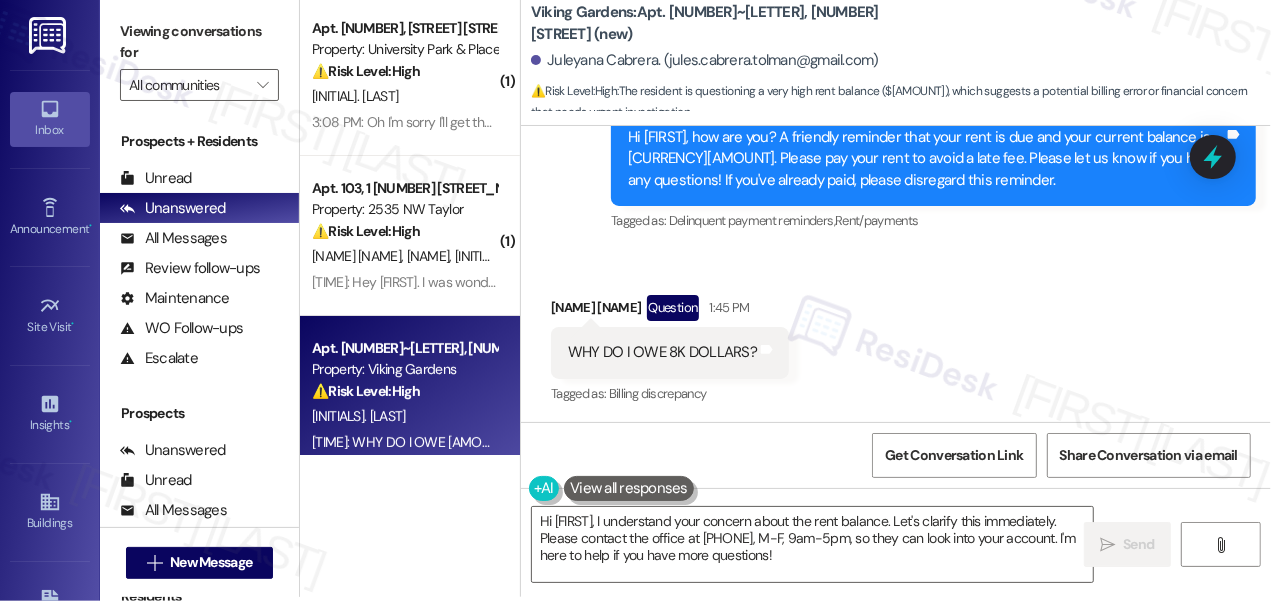 click on "Viewing conversations for" at bounding box center (199, 42) 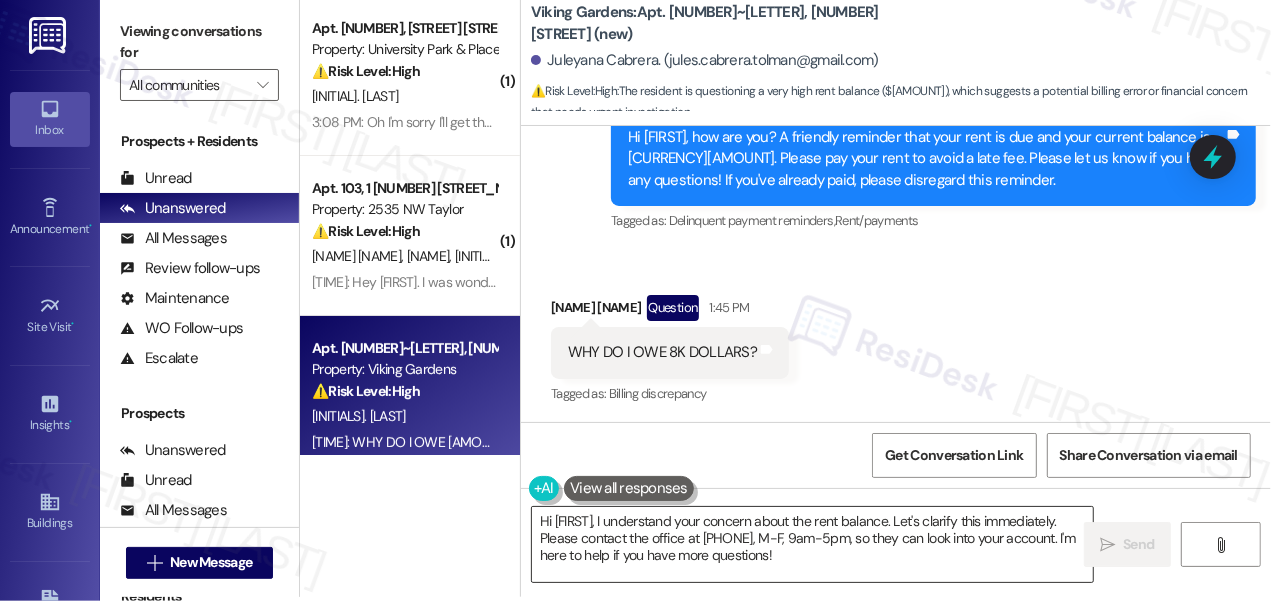 click on "Hi [FIRST], I understand your concern about the rent balance. Let's clarify this immediately. Please contact the office at [PHONE], M-F, 9am-5pm, so they can look into your account. I'm here to help if you have more questions!" at bounding box center [812, 544] 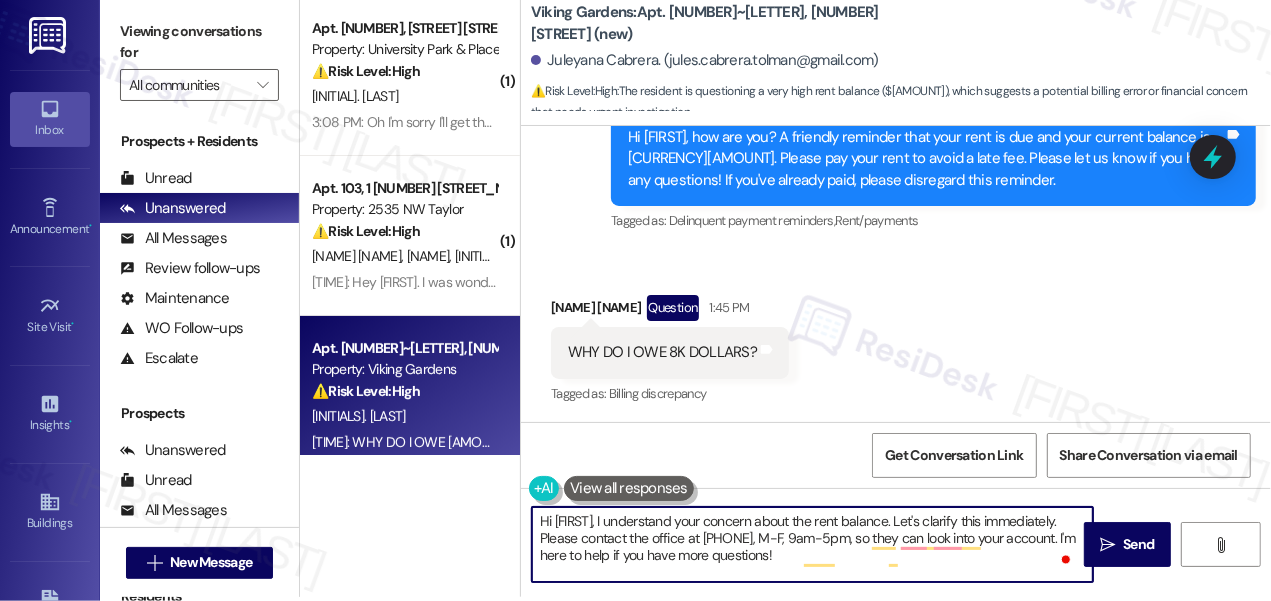 drag, startPoint x: 925, startPoint y: 561, endPoint x: 938, endPoint y: 524, distance: 39.217342 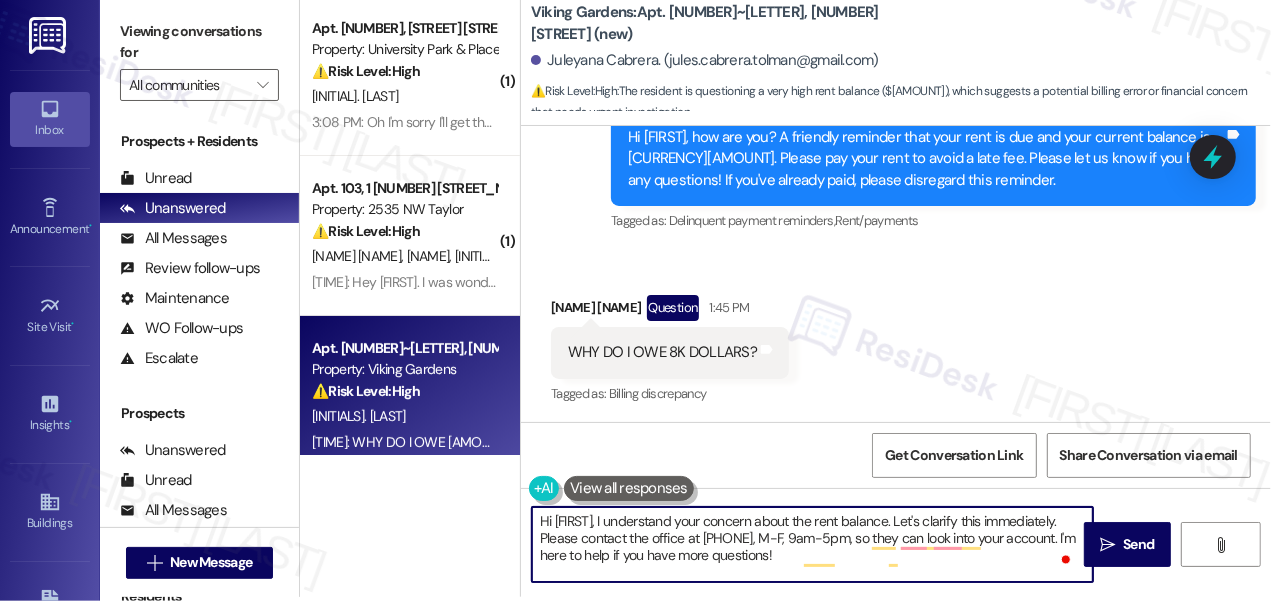 click on "Hi [FIRST], I understand your concern about the rent balance. Let's clarify this immediately. Please contact the office at [PHONE], M-F, 9am-5pm, so they can look into your account. I'm here to help if you have more questions!" at bounding box center [812, 544] 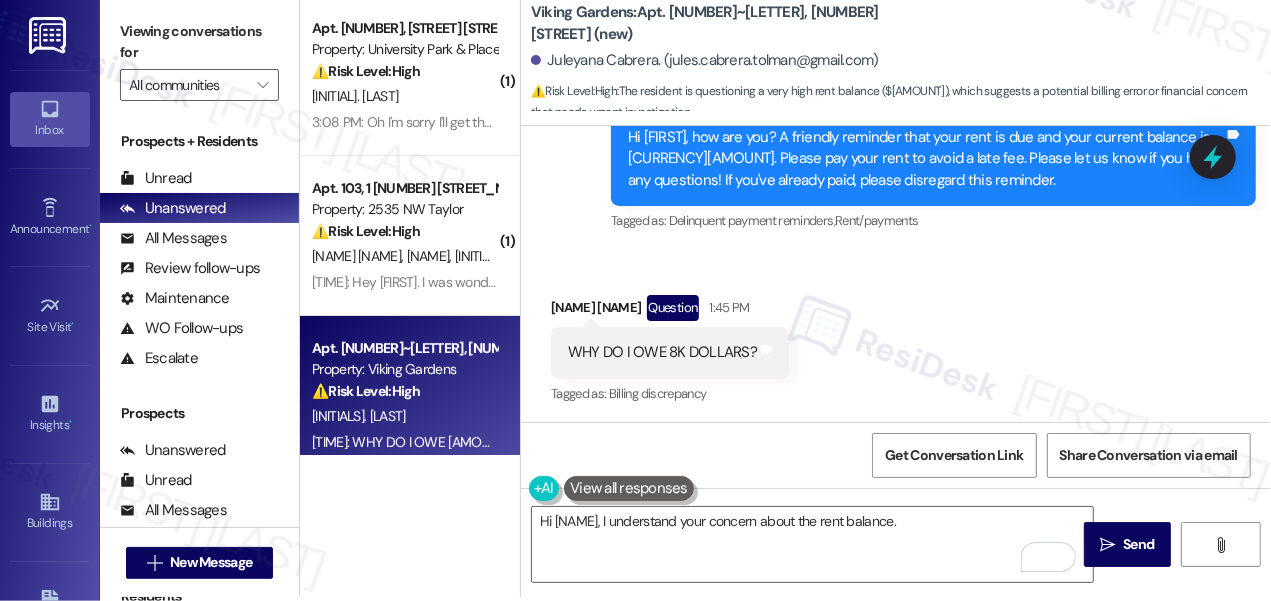 click on "Viewing conversations for" at bounding box center (199, 42) 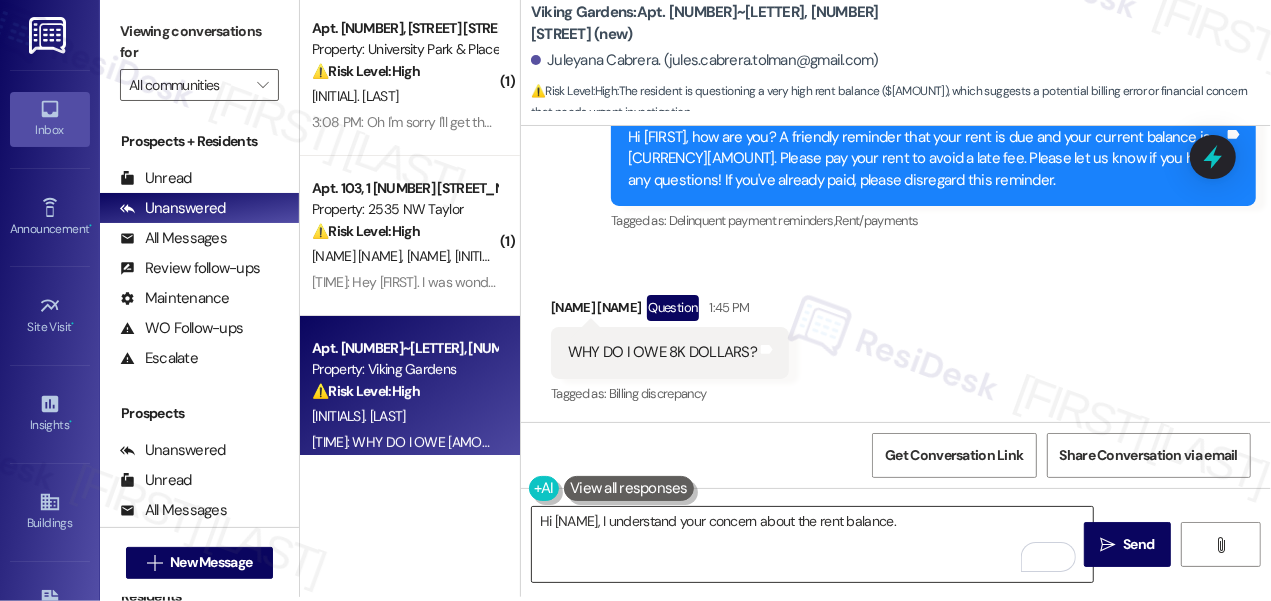 click on "Hi [NAME], I understand your concern about the rent balance." at bounding box center (812, 544) 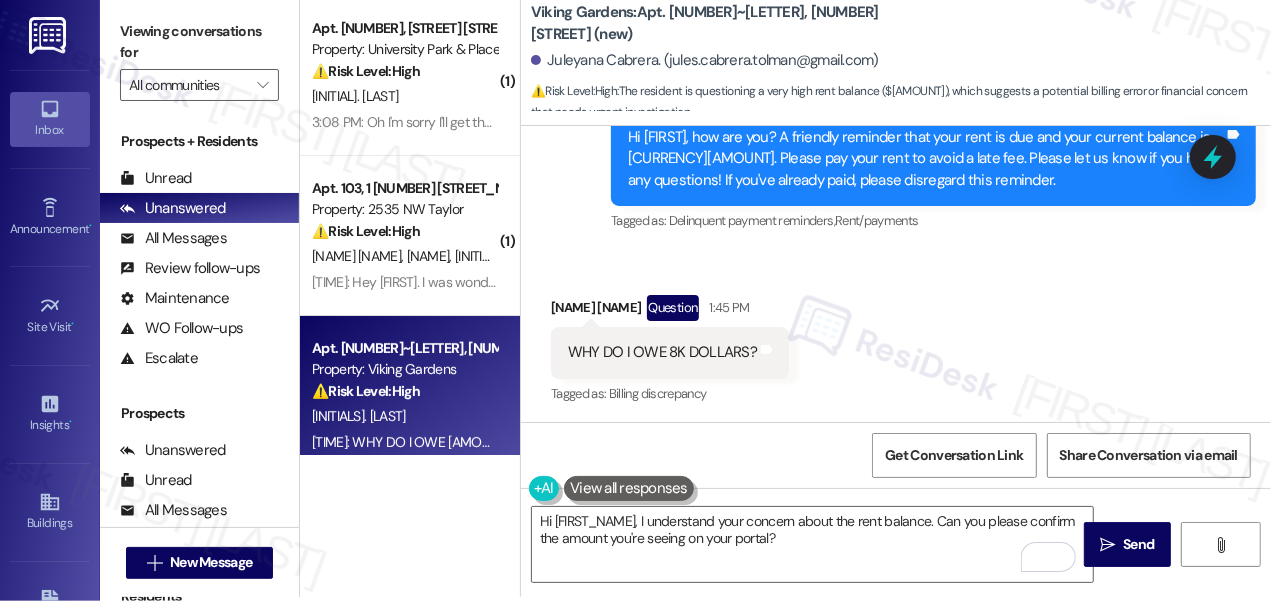 click on "Viewing conversations for" at bounding box center [199, 42] 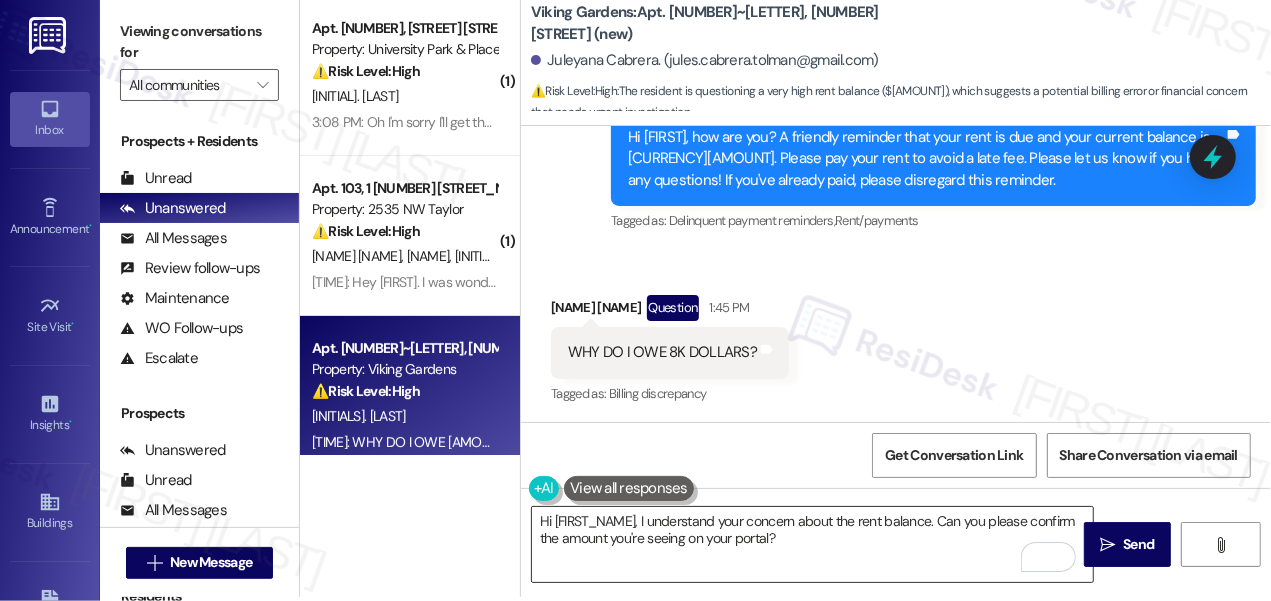 click on "Hi [FIRST_NAME], I understand your concern about the rent balance. Can you please confirm the amount you're seeing on your portal?" at bounding box center [812, 544] 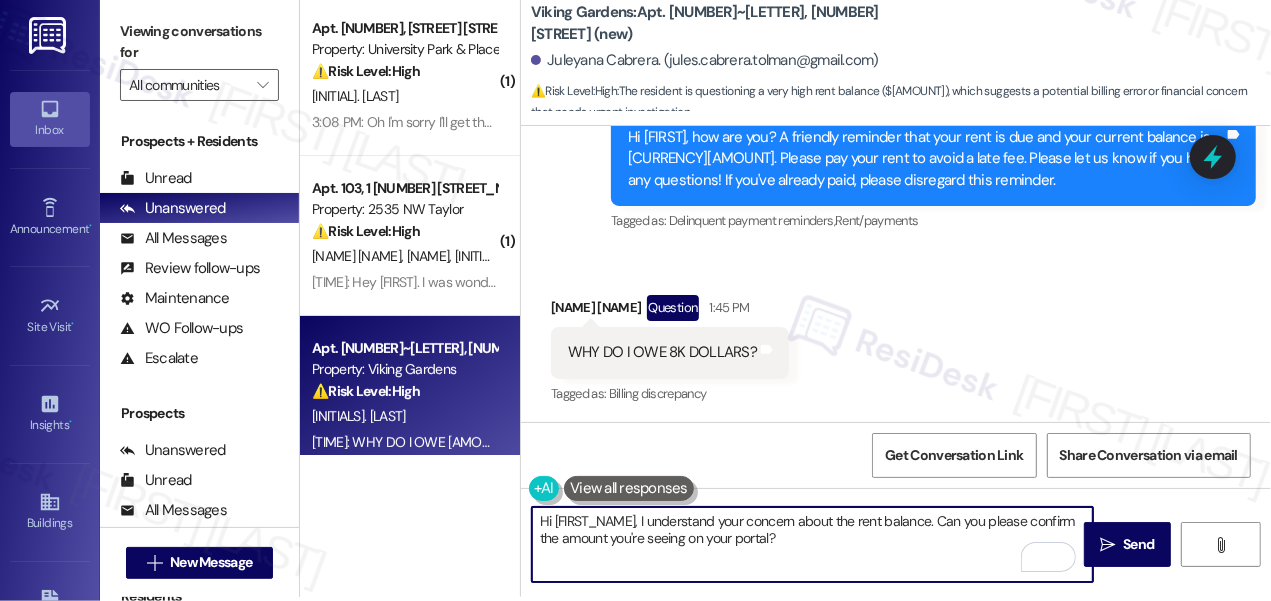 click on "Hi [FIRST_NAME], I understand your concern about the rent balance. Can you please confirm the amount you're seeing on your portal?" at bounding box center [812, 544] 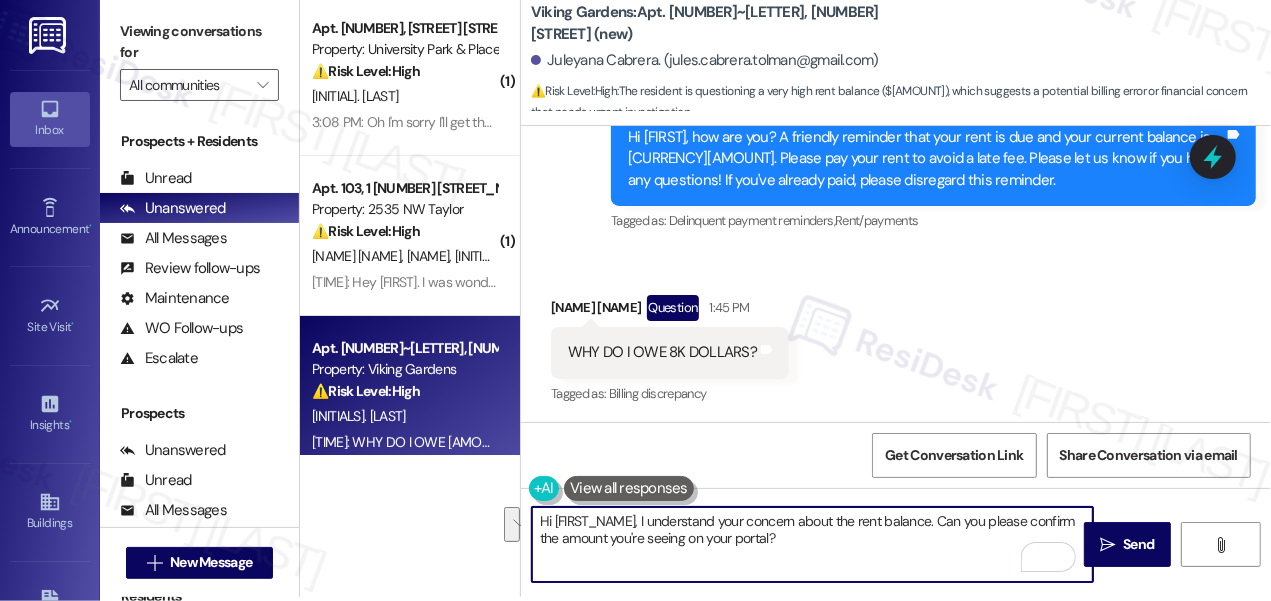click on "Hi [FIRST_NAME], I understand your concern about the rent balance. Can you please confirm the amount you're seeing on your portal?" at bounding box center [812, 544] 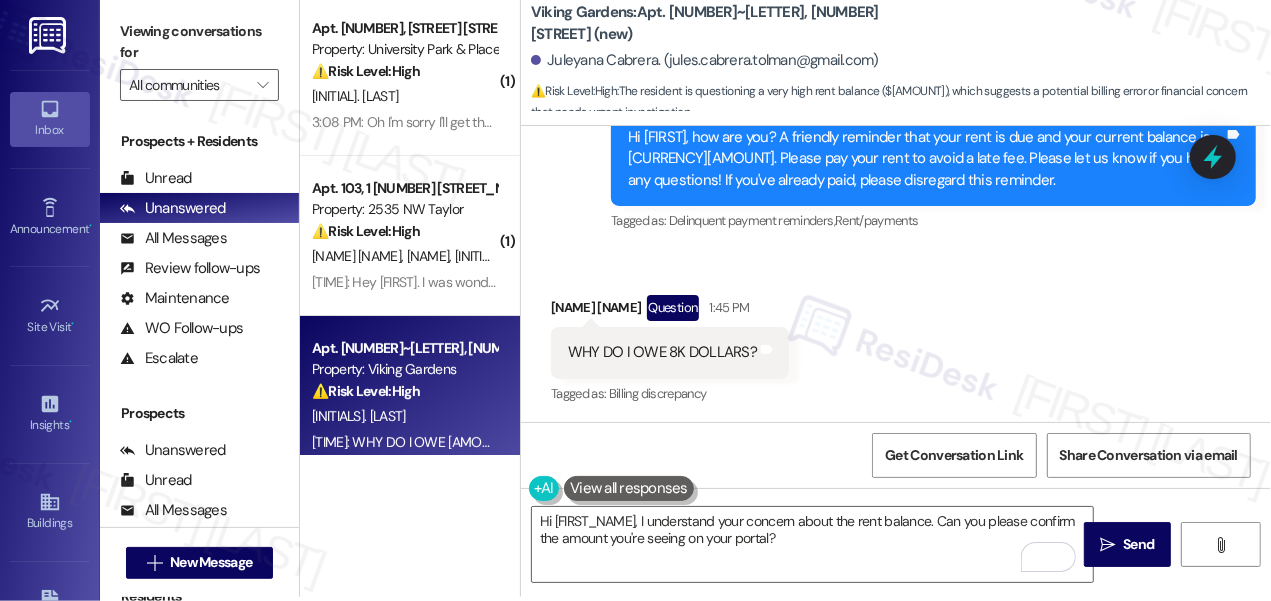 click on "Viewing conversations for" at bounding box center (199, 42) 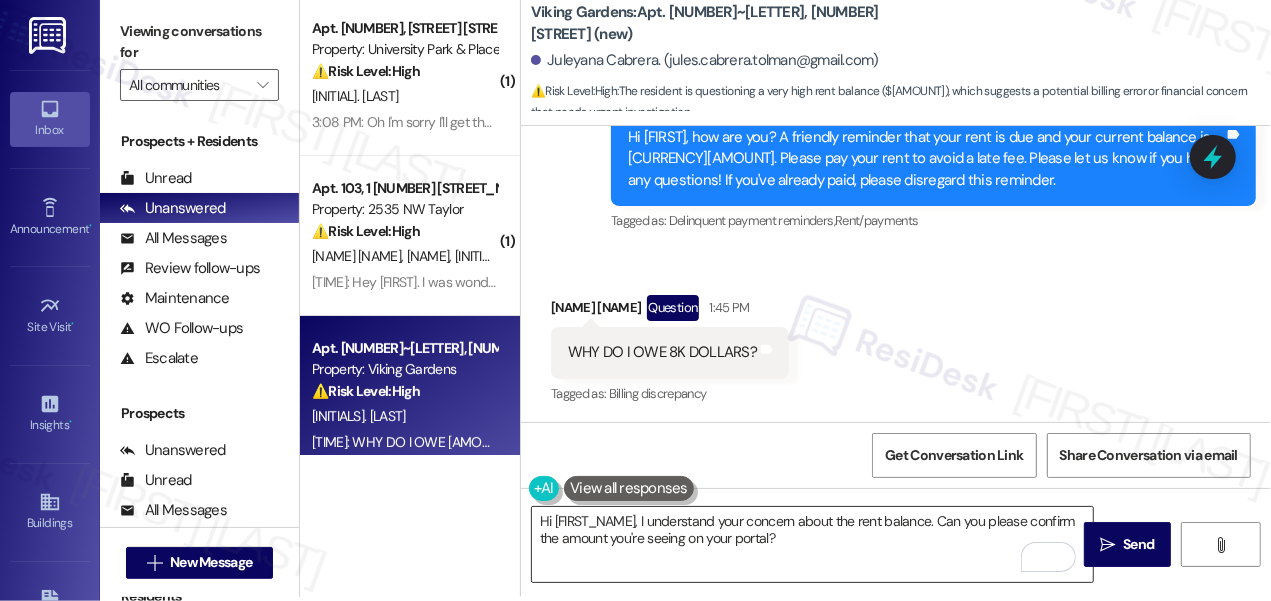 click on "Hi [FIRST_NAME], I understand your concern about the rent balance. Can you please confirm the amount you're seeing on your portal?" at bounding box center [812, 544] 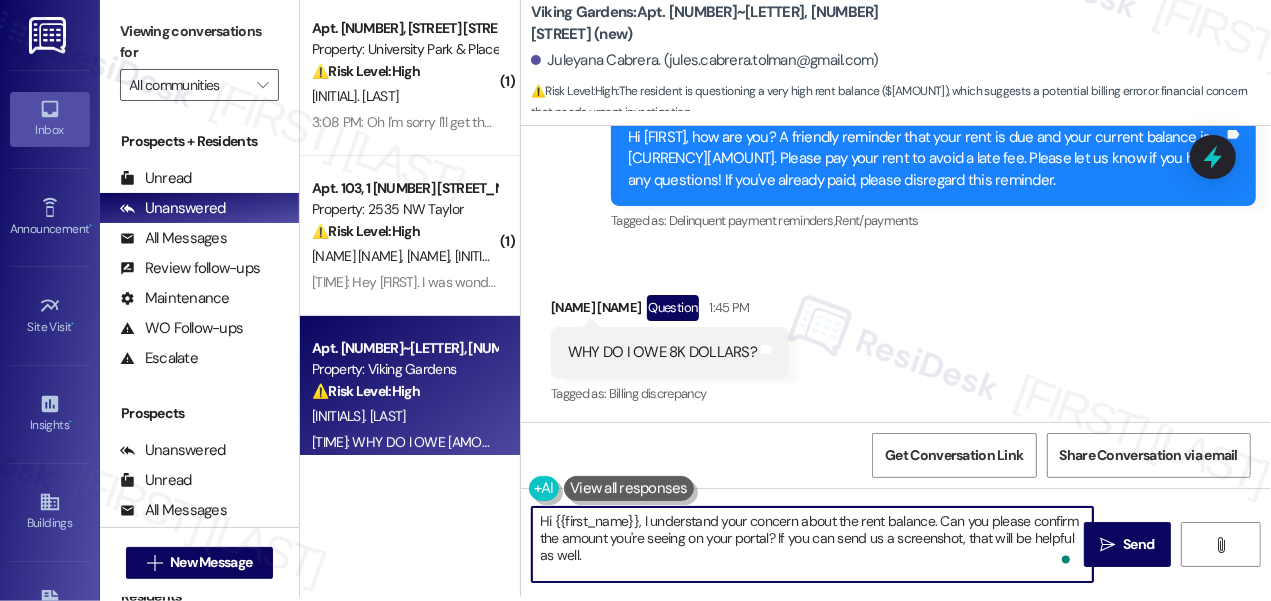 type on "Hi {{first_name}}, I understand your concern about the rent balance. Can you please confirm the amount you're seeing on your portal? If you can send us a screenshot, that will be helpful as well." 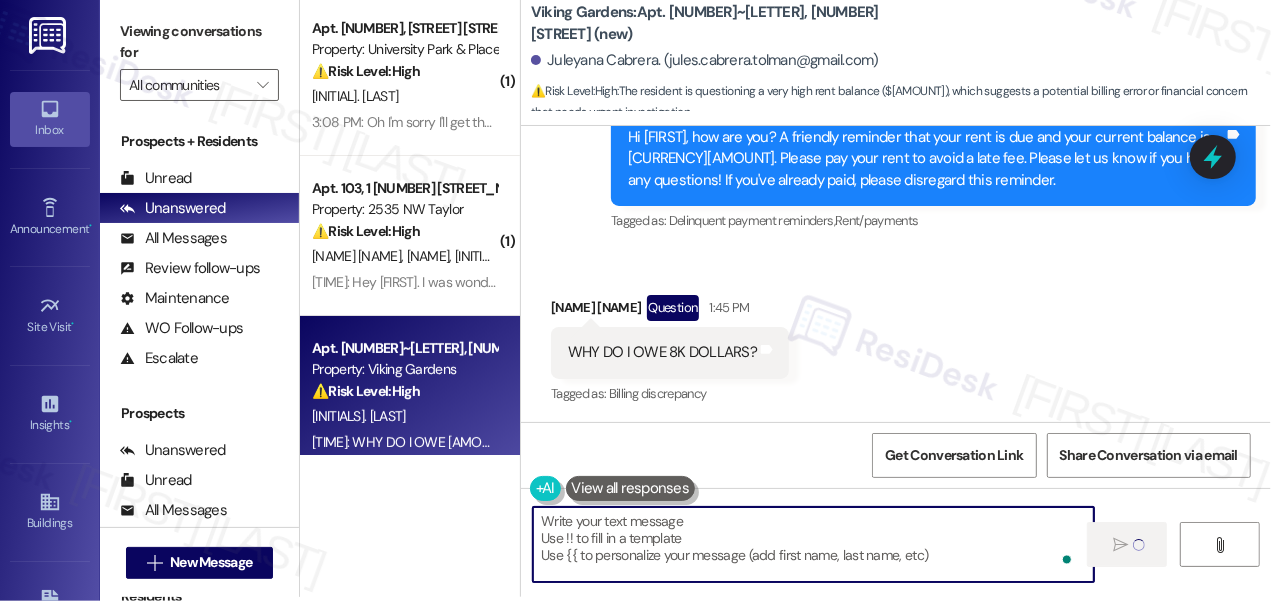 scroll, scrollTop: 7964, scrollLeft: 0, axis: vertical 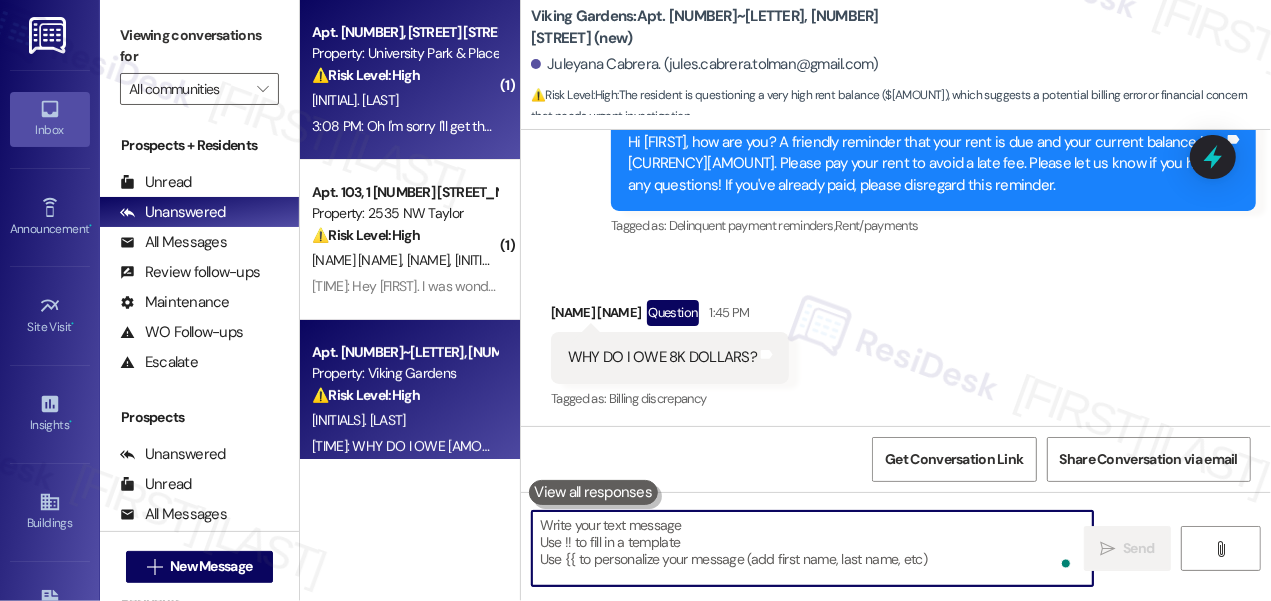 type 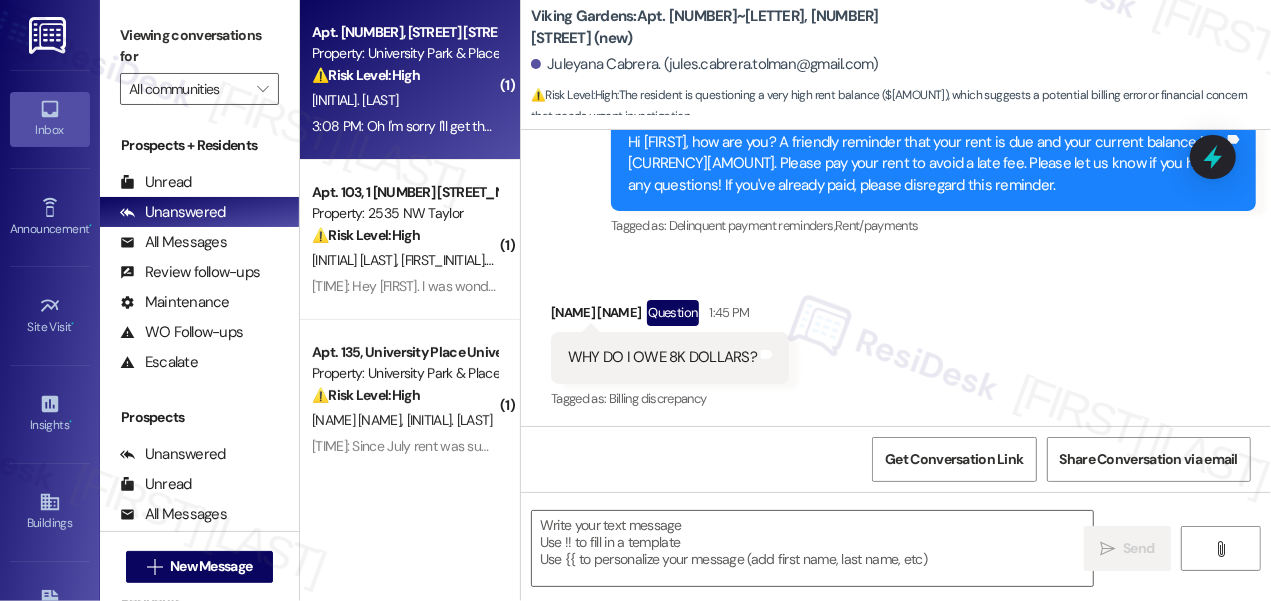 type on "Fetching suggested responses. Please feel free to read through the conversation in the meantime." 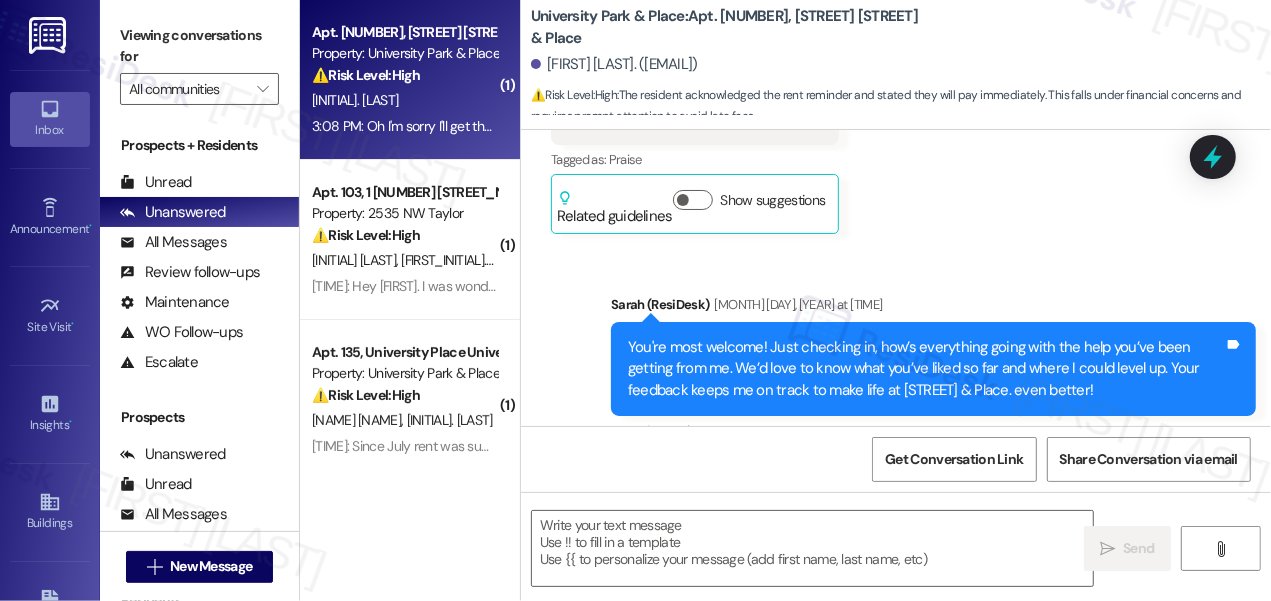 type on "Fetching suggested responses. Please feel free to read through the conversation in the meantime." 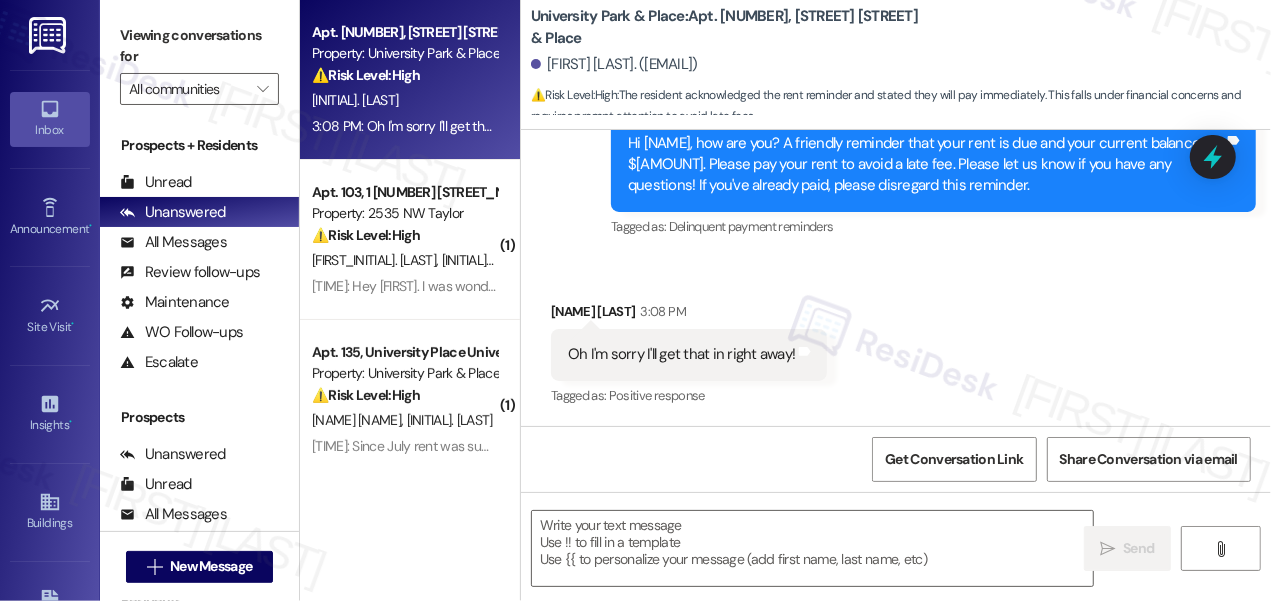 scroll, scrollTop: 10302, scrollLeft: 0, axis: vertical 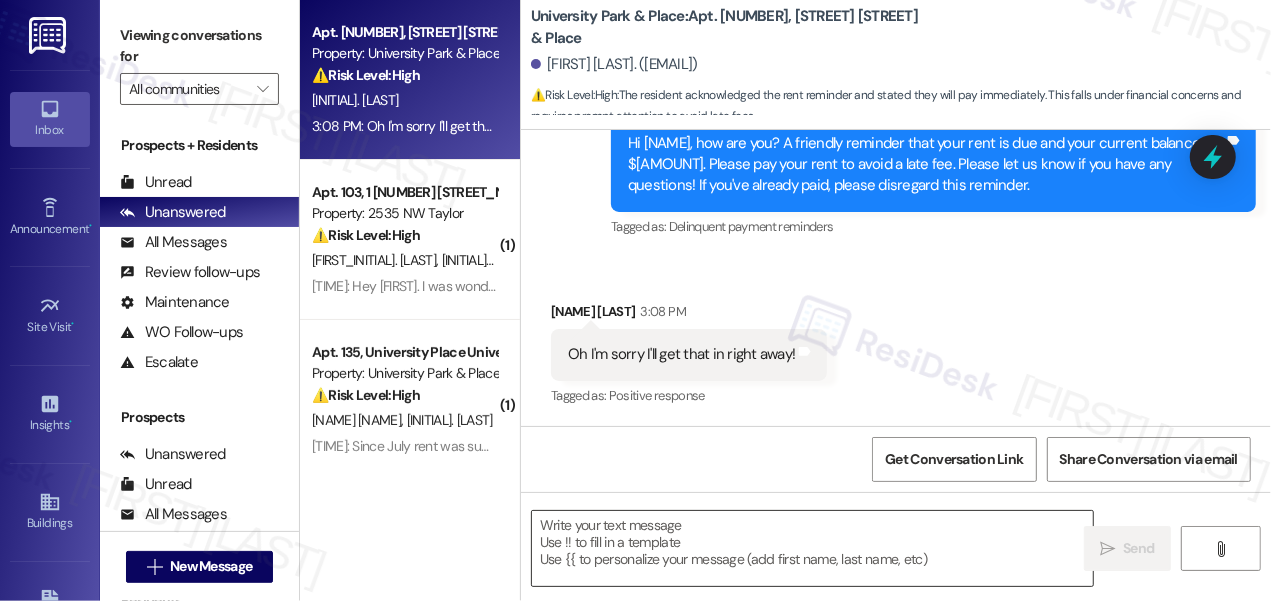 click at bounding box center (812, 548) 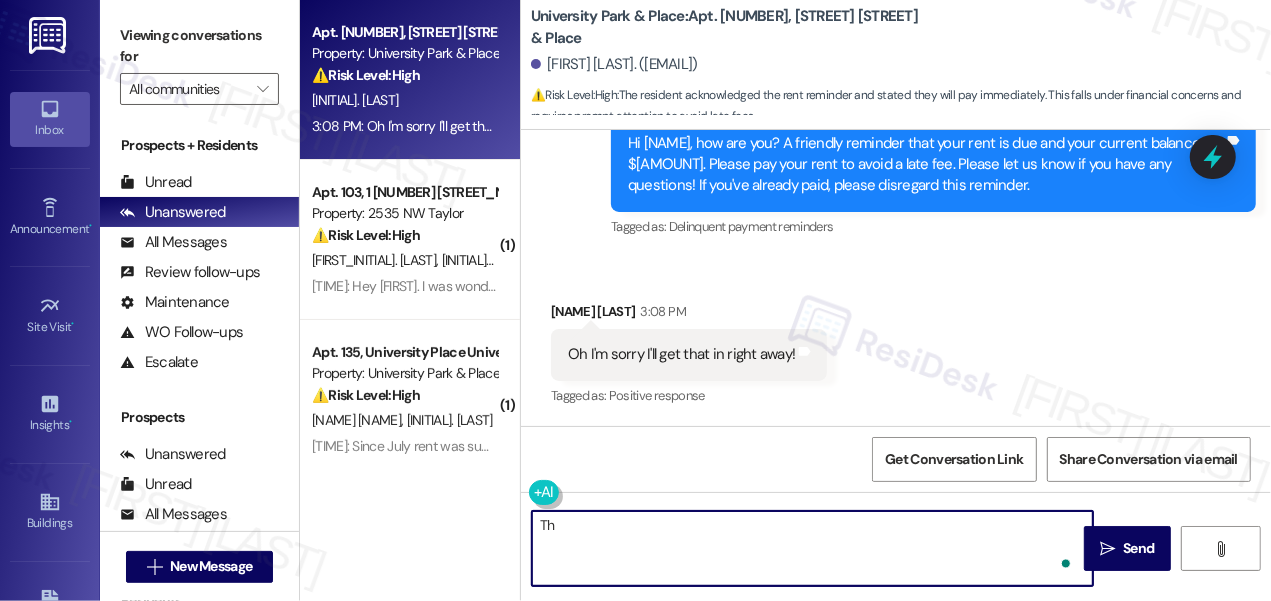 type on "T" 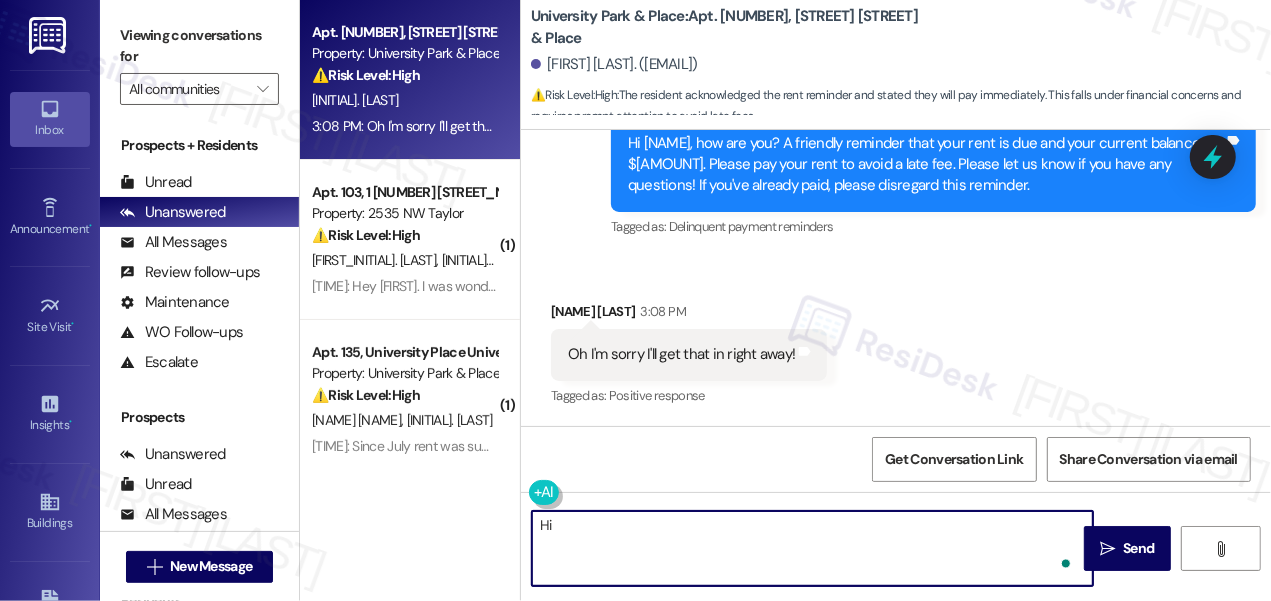 click on "[NAME] [NAME] [TIME]" at bounding box center (689, 315) 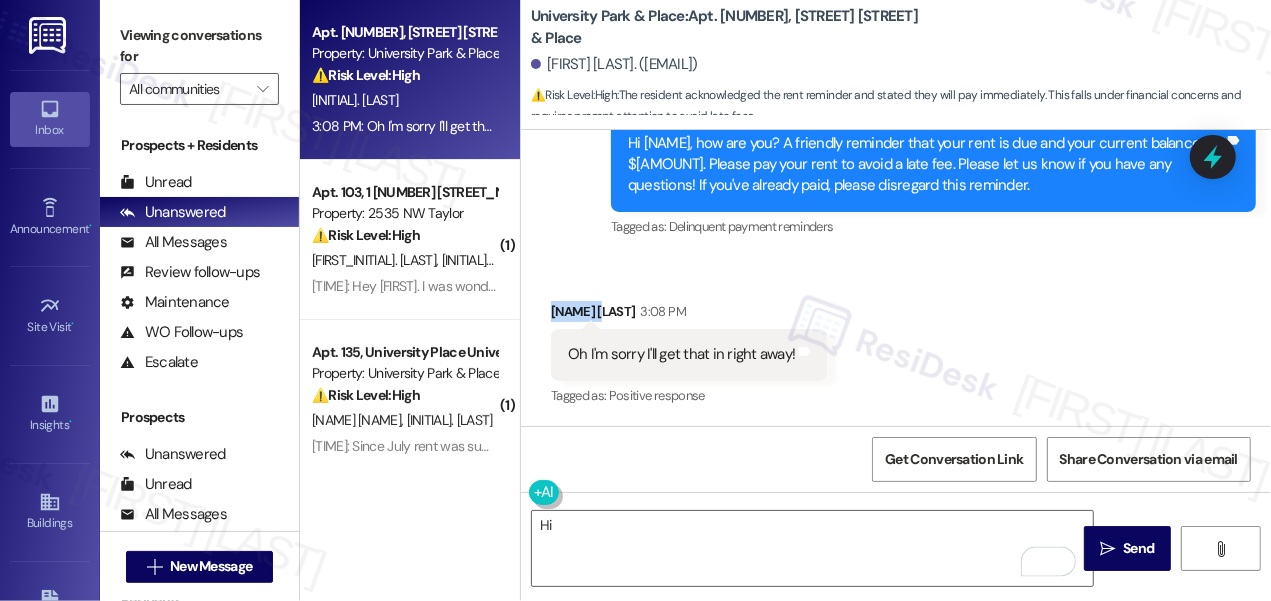 click on "[NAME] [NAME] [TIME]" at bounding box center [689, 315] 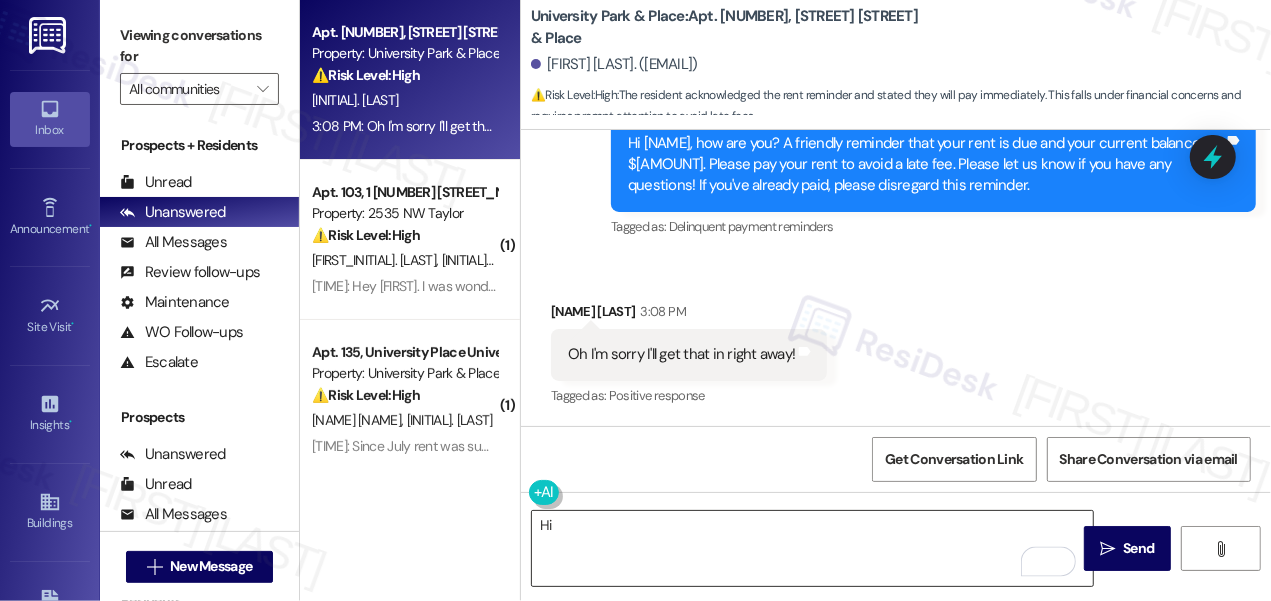 click on "Hi" at bounding box center (812, 548) 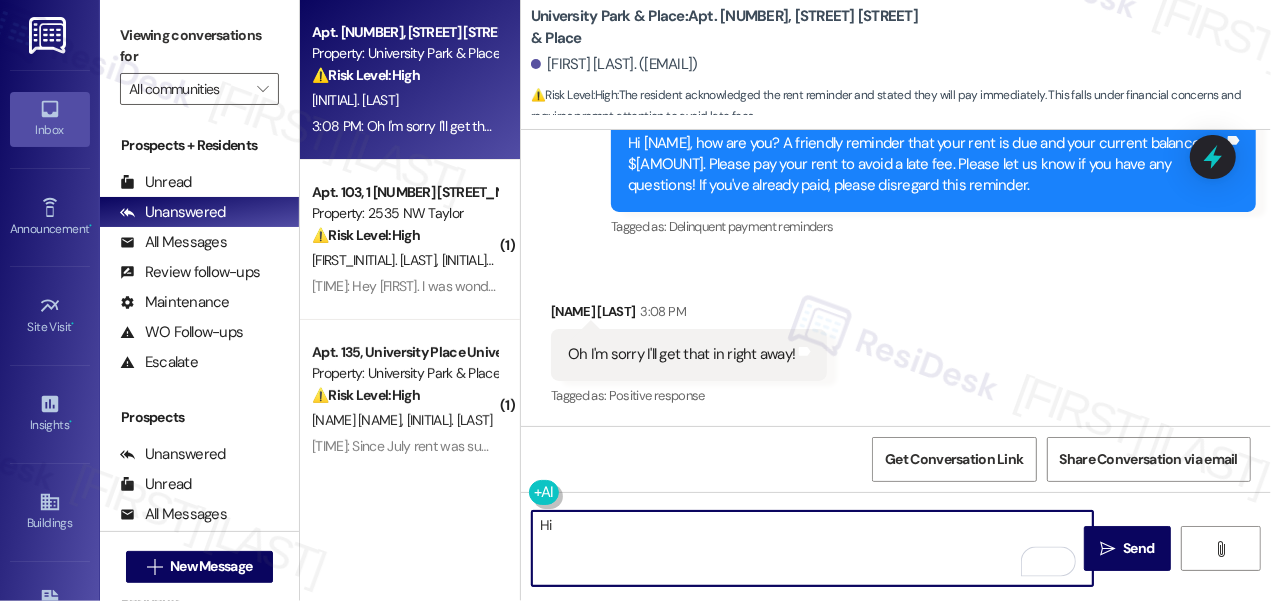 paste on "[FIRST]" 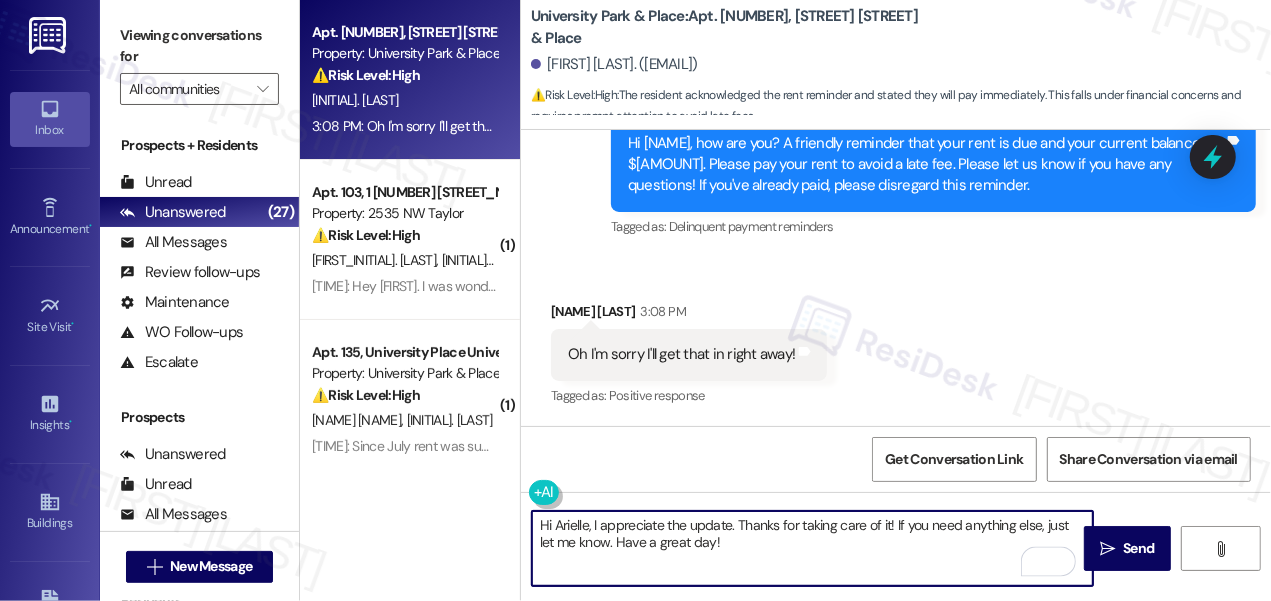 type on "Hi Arielle, I appreciate the update. Thanks for taking care of it! If you need anything else, just let me know. Have a great day!" 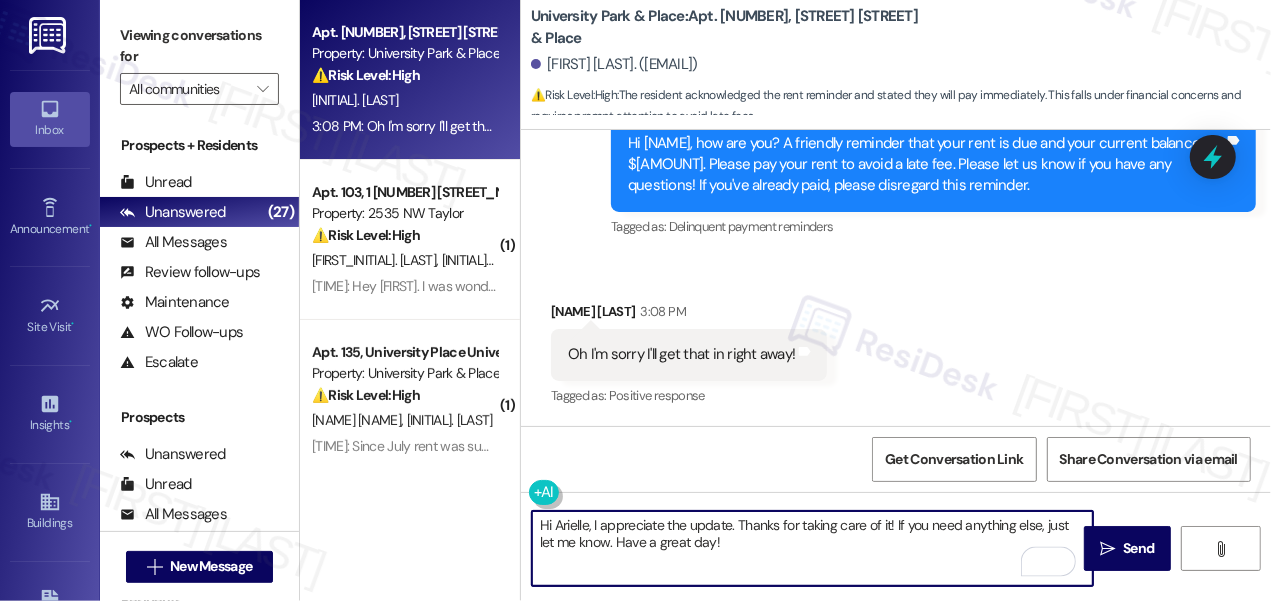 click on "Hi Arielle, I appreciate the update. Thanks for taking care of it! If you need anything else, just let me know. Have a great day!" at bounding box center [812, 548] 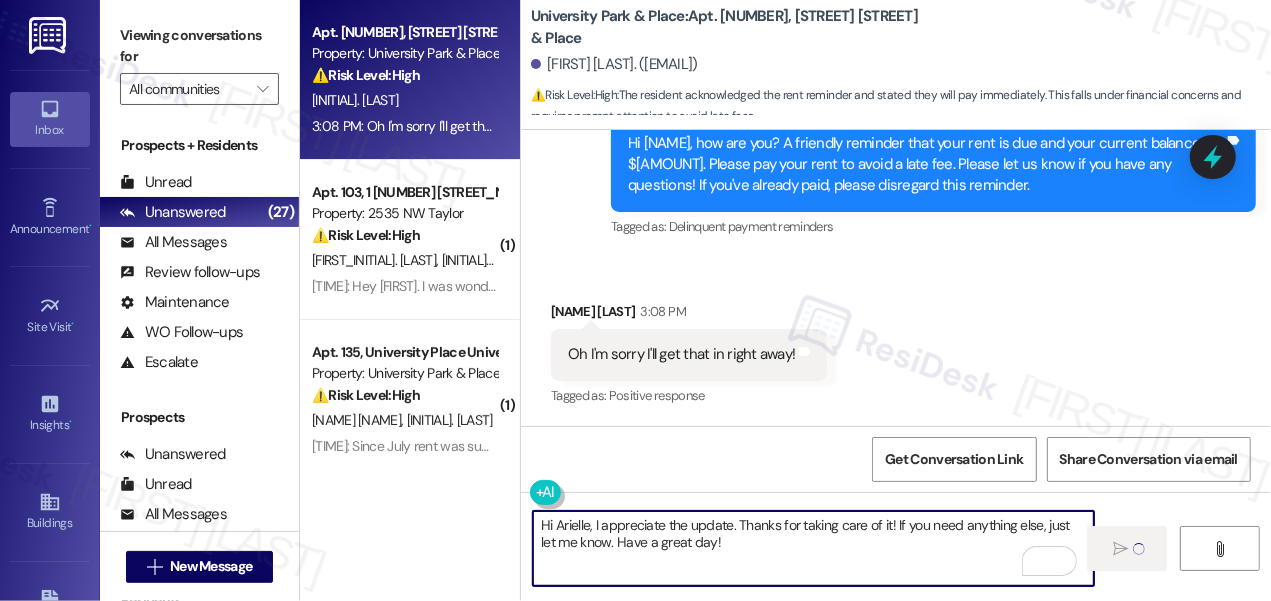 type 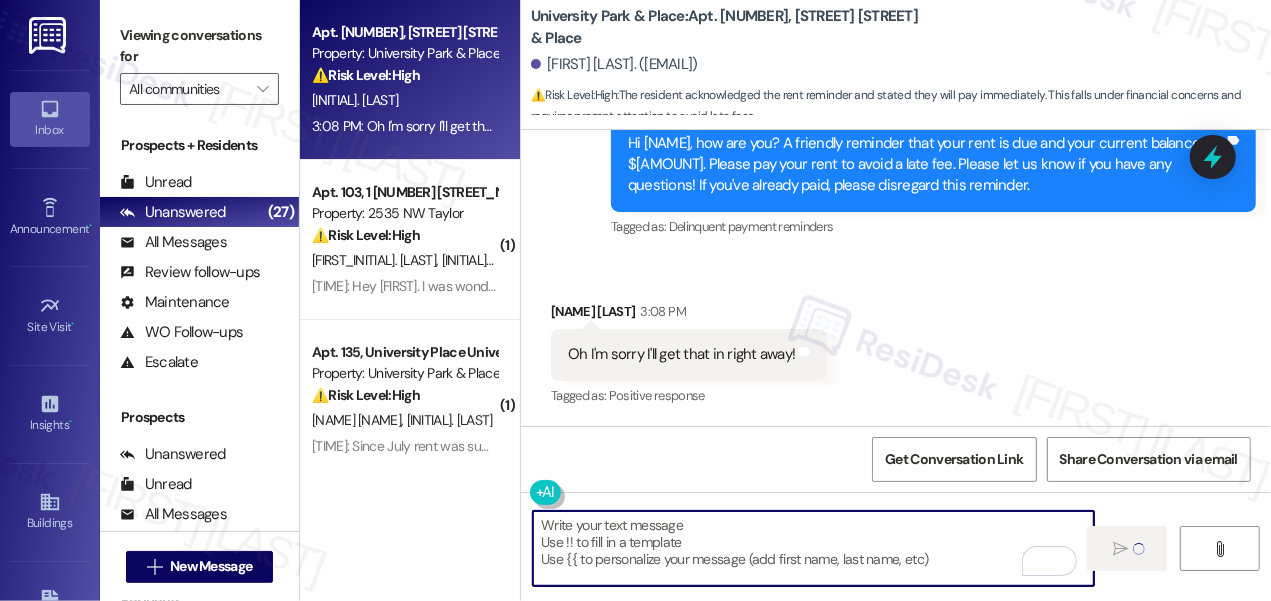scroll, scrollTop: 10301, scrollLeft: 0, axis: vertical 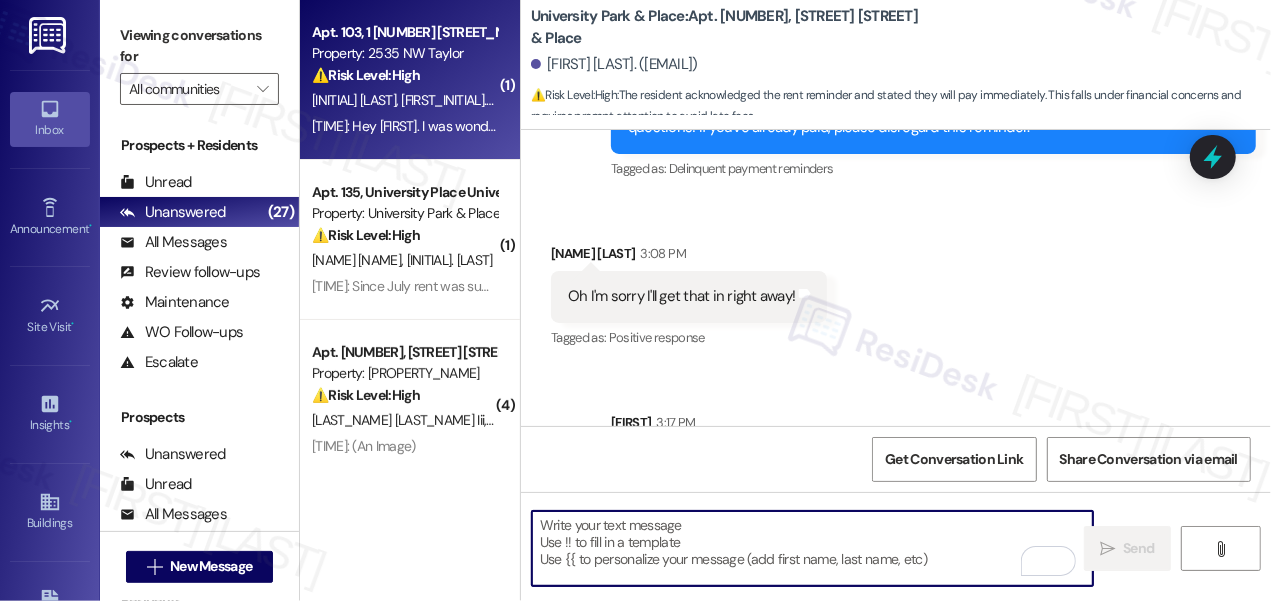 click on "Apt. [NUMBER], [PROPERTY_NAME] [PROPERTY_NAME] ⚠️ Risk Level: High The resident is inquiring about the return of their security deposit, which is a financial concern that falls under Tier 2. [INITIALS]. [LAST] [INITIALS]. [LAST] [INITIALS]. [LAST] [NAME] [NAME] [TIME]: Hey [NAME]. I was wondering when we would hear from you guys about the return of our security deposit. [TIME]: Hey [NAME]. I was wondering when we would hear from you guys about the return of our security deposit." at bounding box center (410, 80) 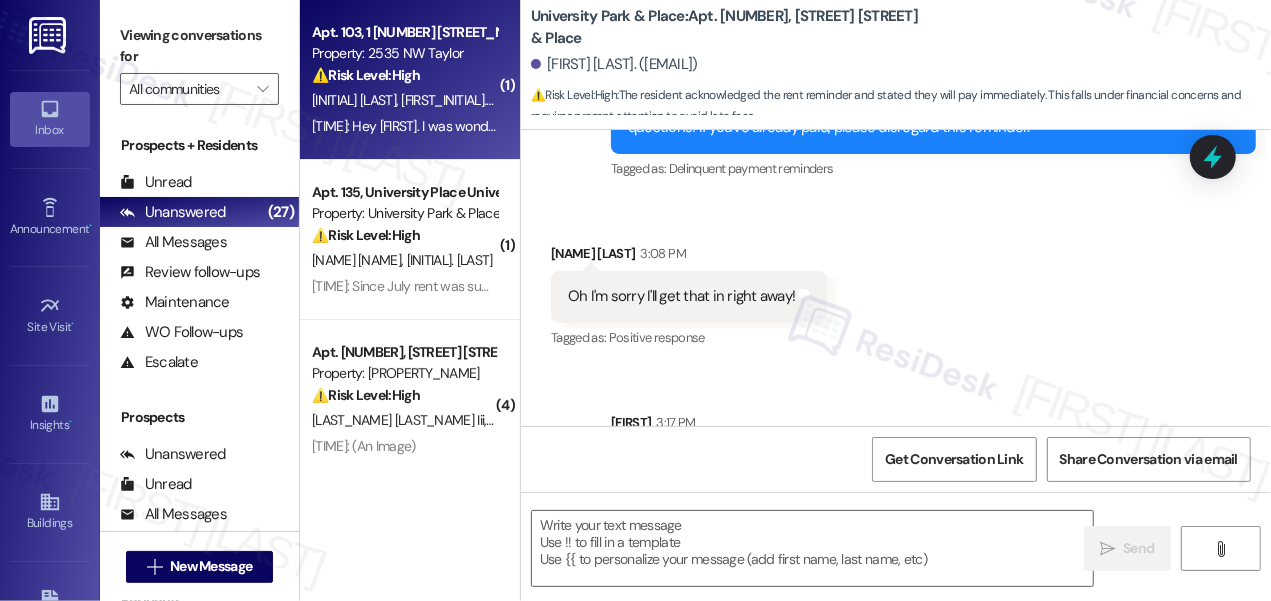 type on "Fetching suggested responses. Please feel free to read through the conversation in the meantime." 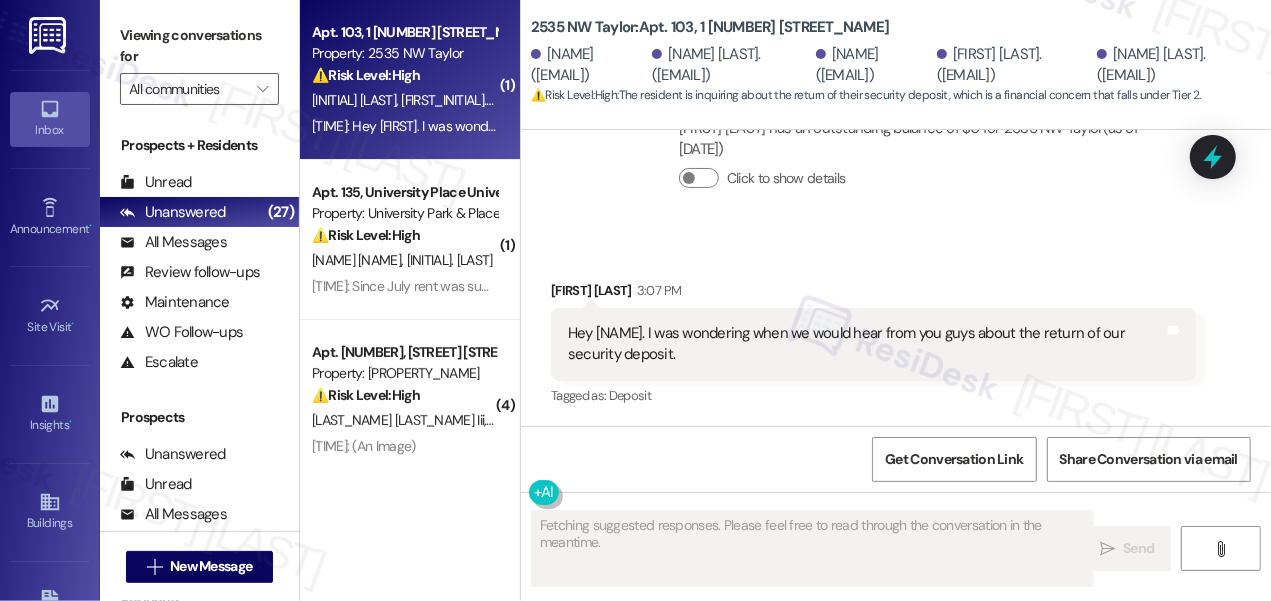 scroll, scrollTop: 5965, scrollLeft: 0, axis: vertical 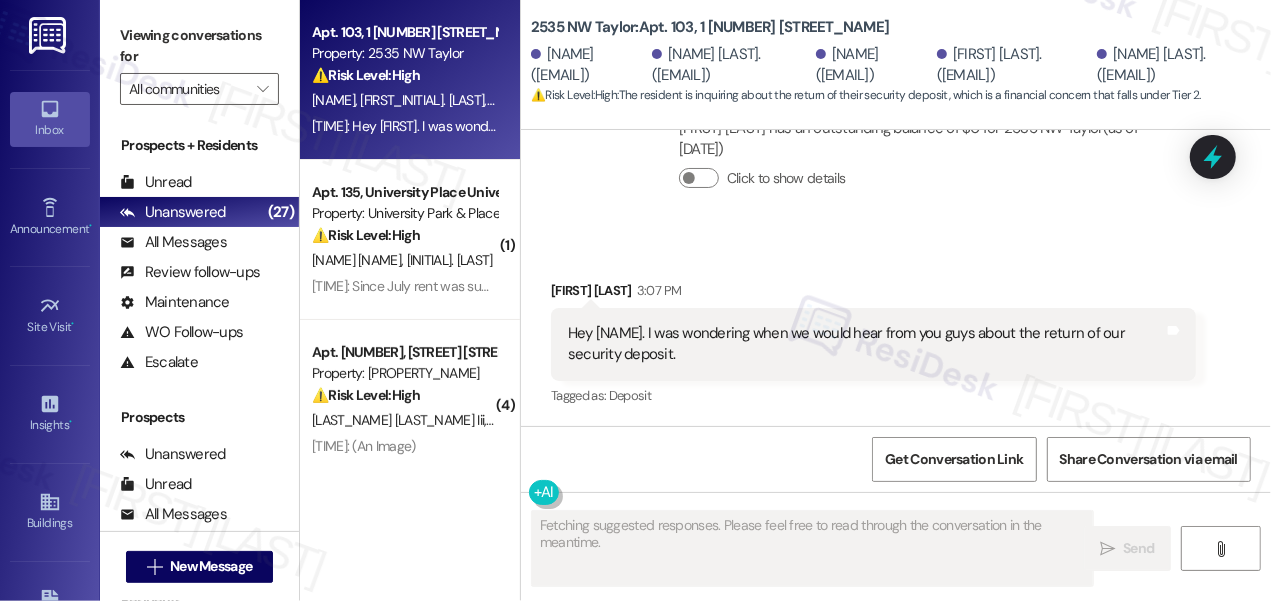click on "Hey [NAME]. I was wondering when we would hear from you guys about the return of our security deposit." at bounding box center [866, 344] 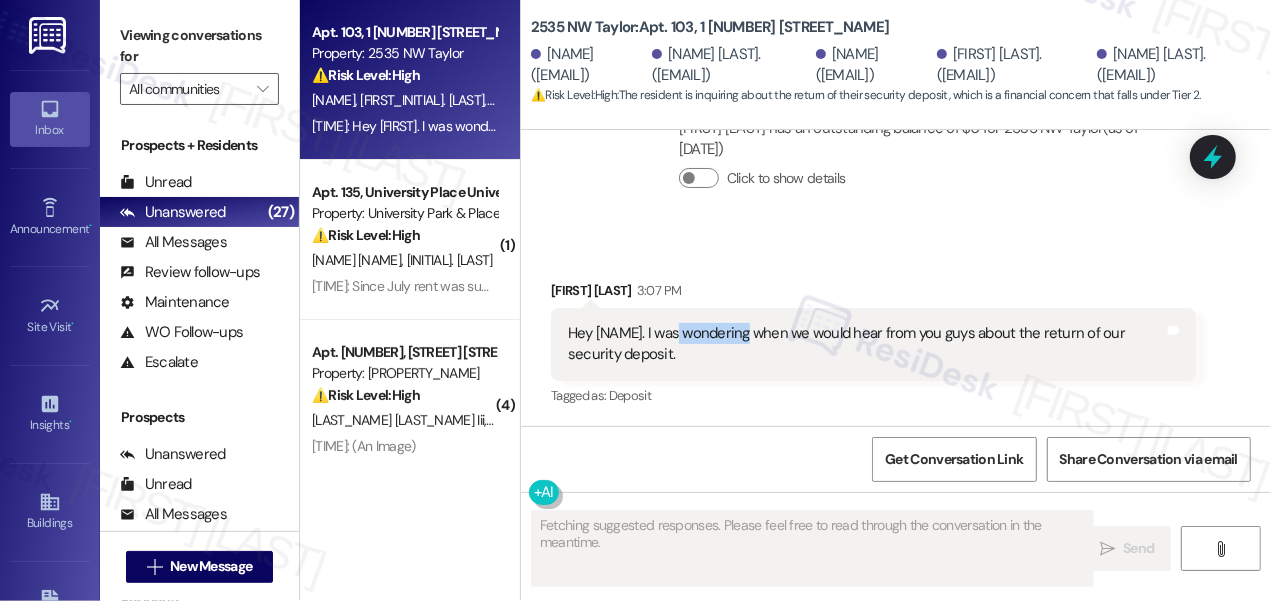 click on "Hey [NAME]. I was wondering when we would hear from you guys about the return of our security deposit." at bounding box center [866, 344] 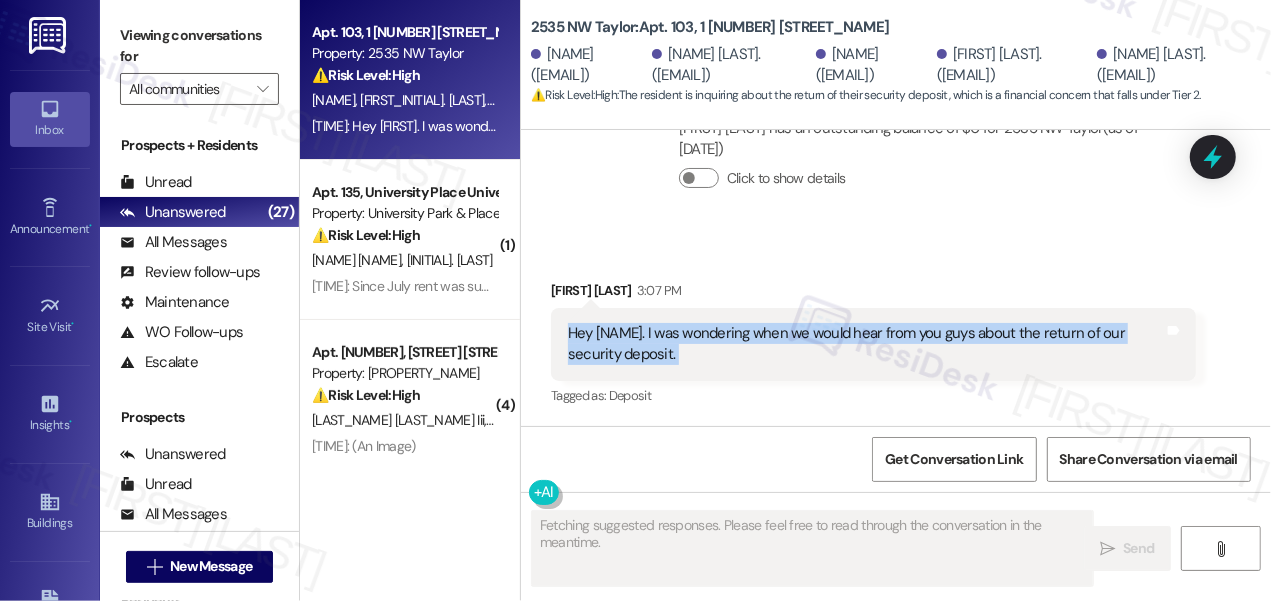 click on "Hey [NAME]. I was wondering when we would hear from you guys about the return of our security deposit." at bounding box center (866, 344) 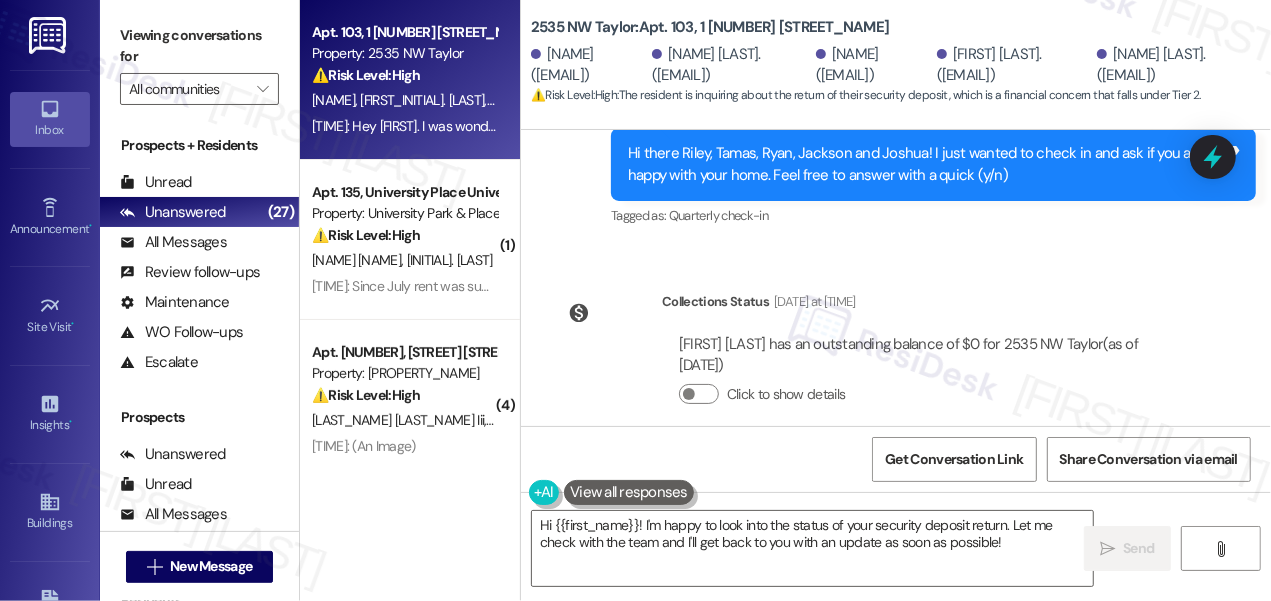 scroll, scrollTop: 5602, scrollLeft: 0, axis: vertical 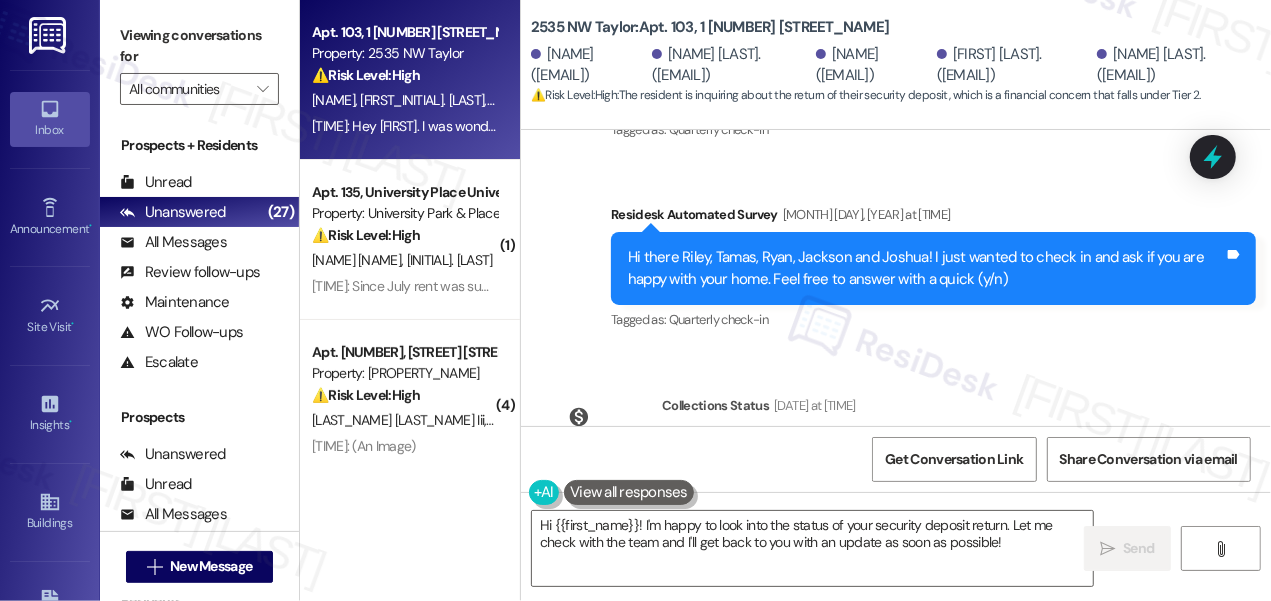 click on "Hi there Riley, Tamas, Ryan, Jackson and Joshua! I just wanted to check in and ask if you are happy with your home.  Feel free to answer with a quick (y/n)" at bounding box center [926, 268] 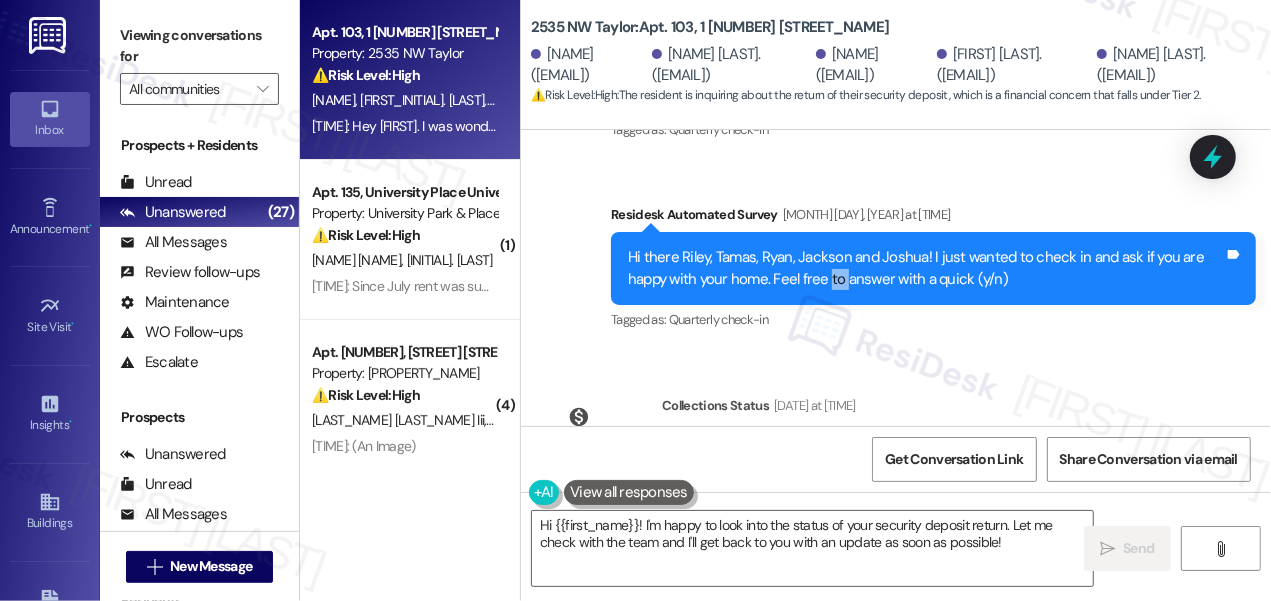 click on "Hi there Riley, Tamas, Ryan, Jackson and Joshua! I just wanted to check in and ask if you are happy with your home.  Feel free to answer with a quick (y/n)" at bounding box center (926, 268) 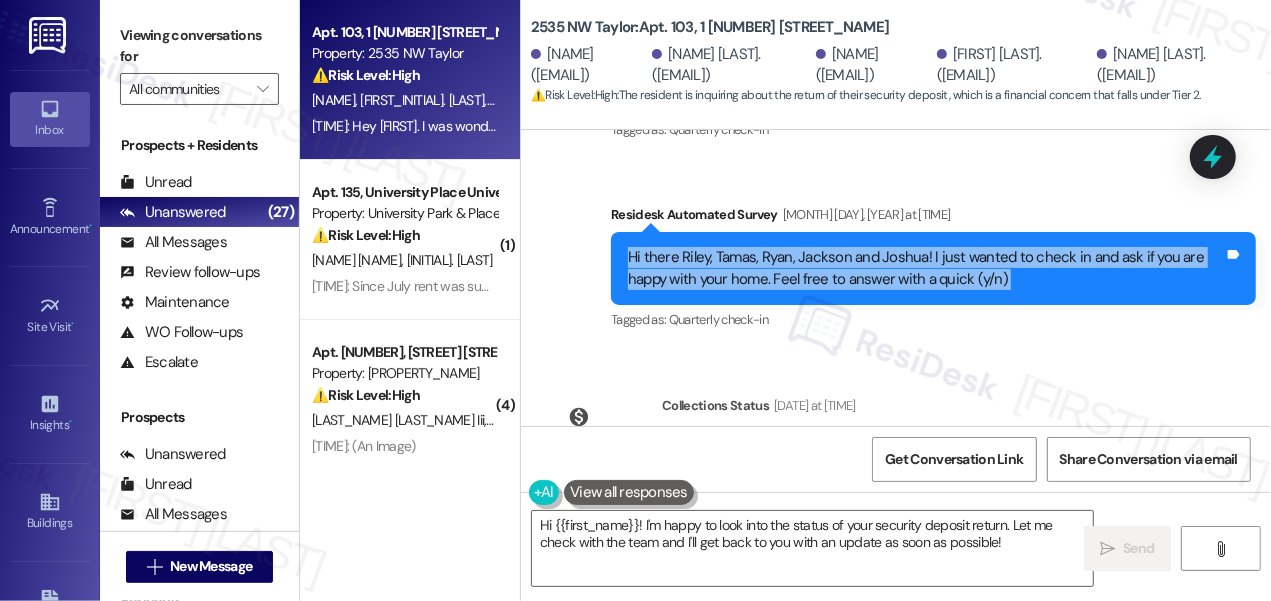 click on "Hi there Riley, Tamas, Ryan, Jackson and Joshua! I just wanted to check in and ask if you are happy with your home.  Feel free to answer with a quick (y/n)" at bounding box center [926, 268] 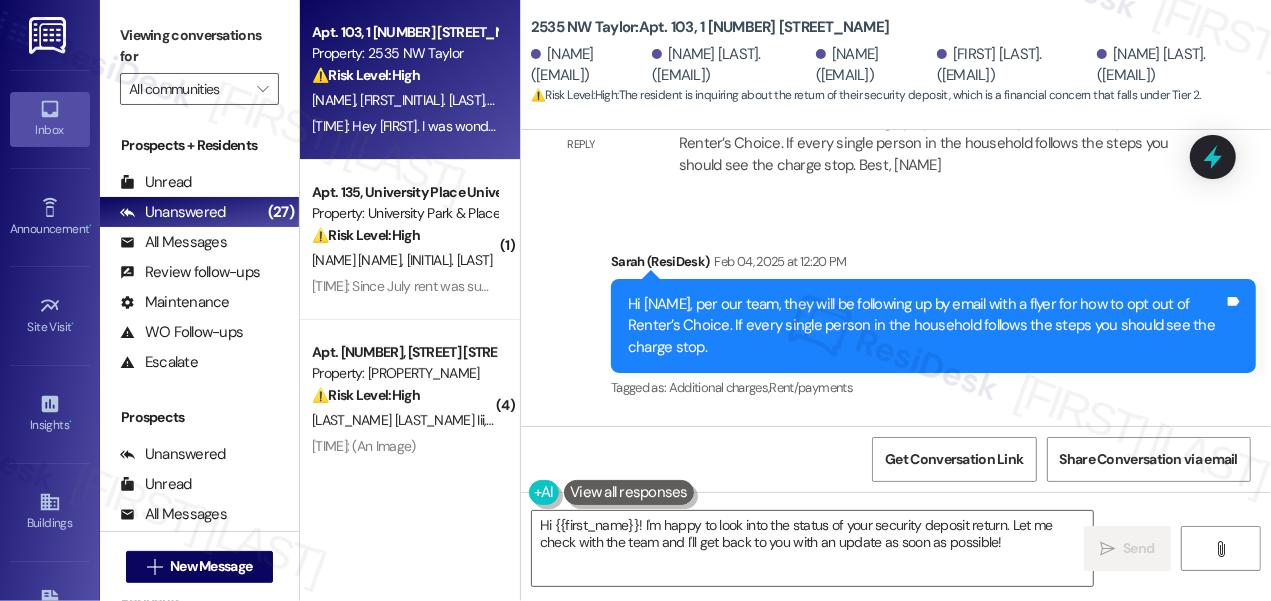scroll, scrollTop: 4693, scrollLeft: 0, axis: vertical 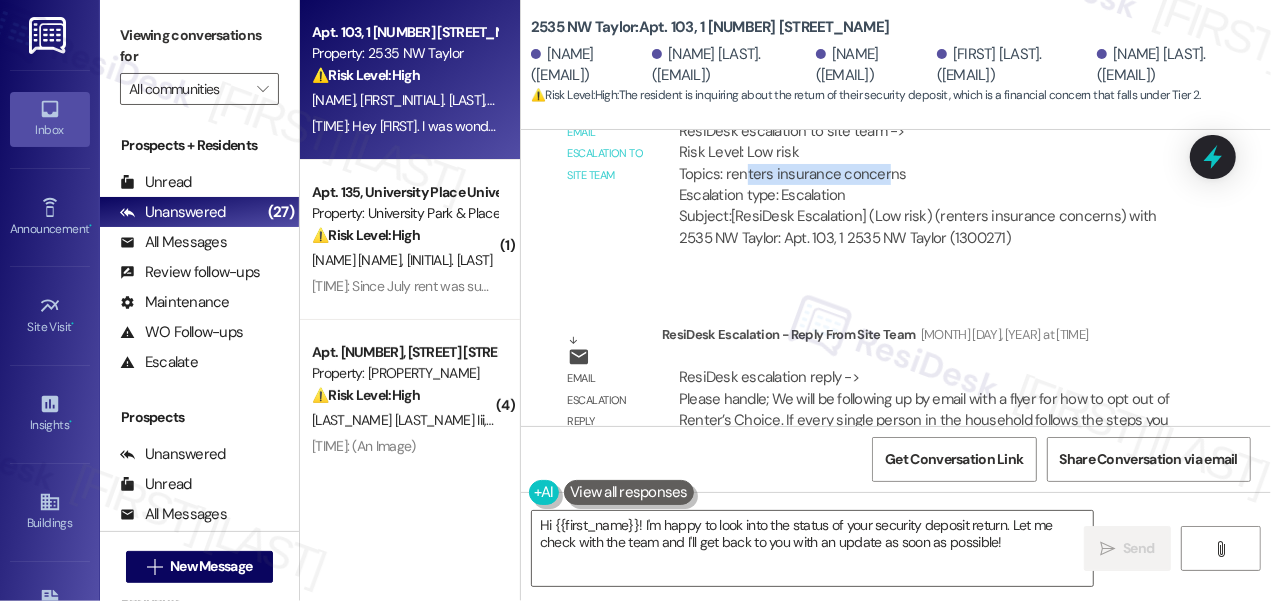 drag, startPoint x: 742, startPoint y: 221, endPoint x: 882, endPoint y: 220, distance: 140.00357 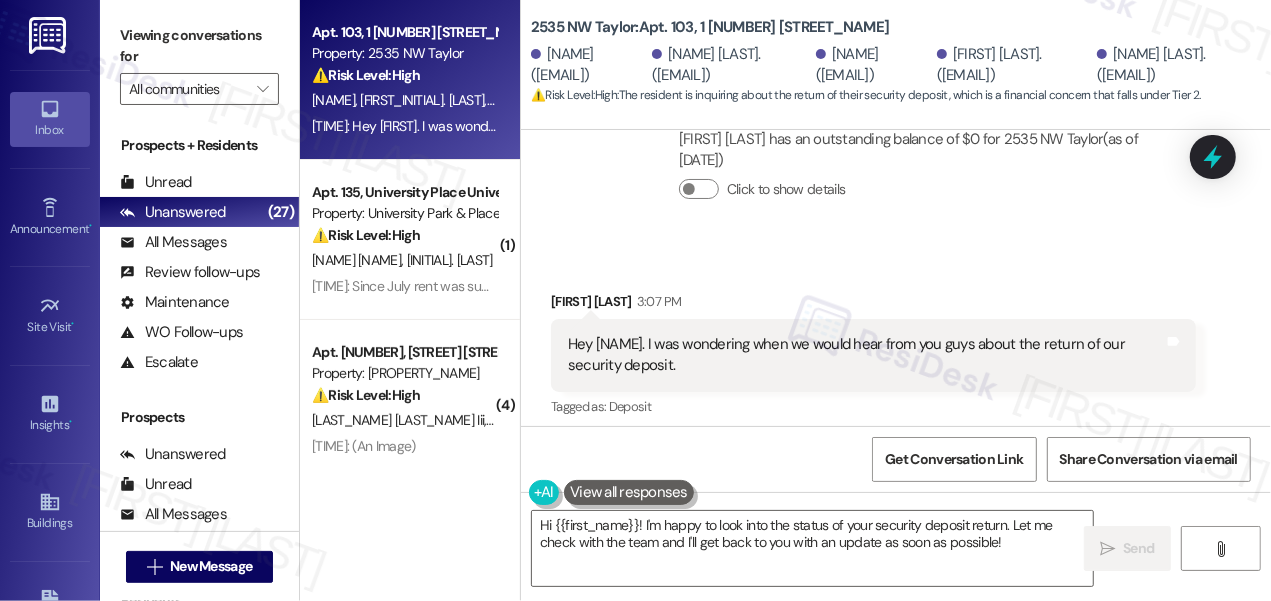 scroll, scrollTop: 5965, scrollLeft: 0, axis: vertical 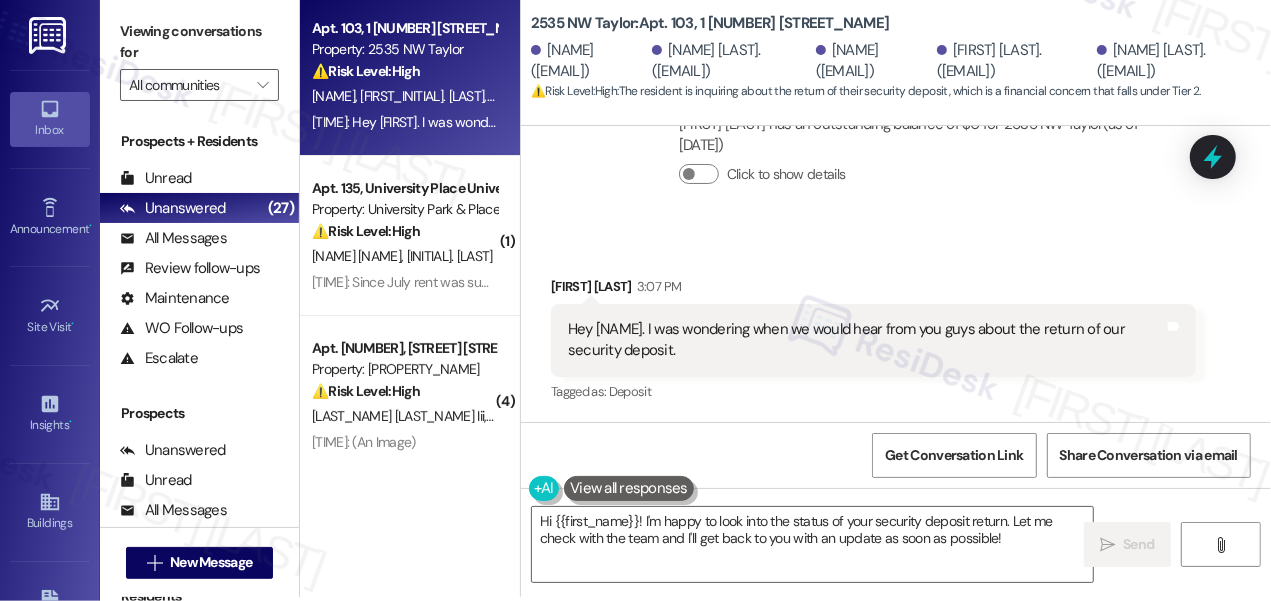 click on "[FIRST] [LAST] [TIME]" at bounding box center (873, 290) 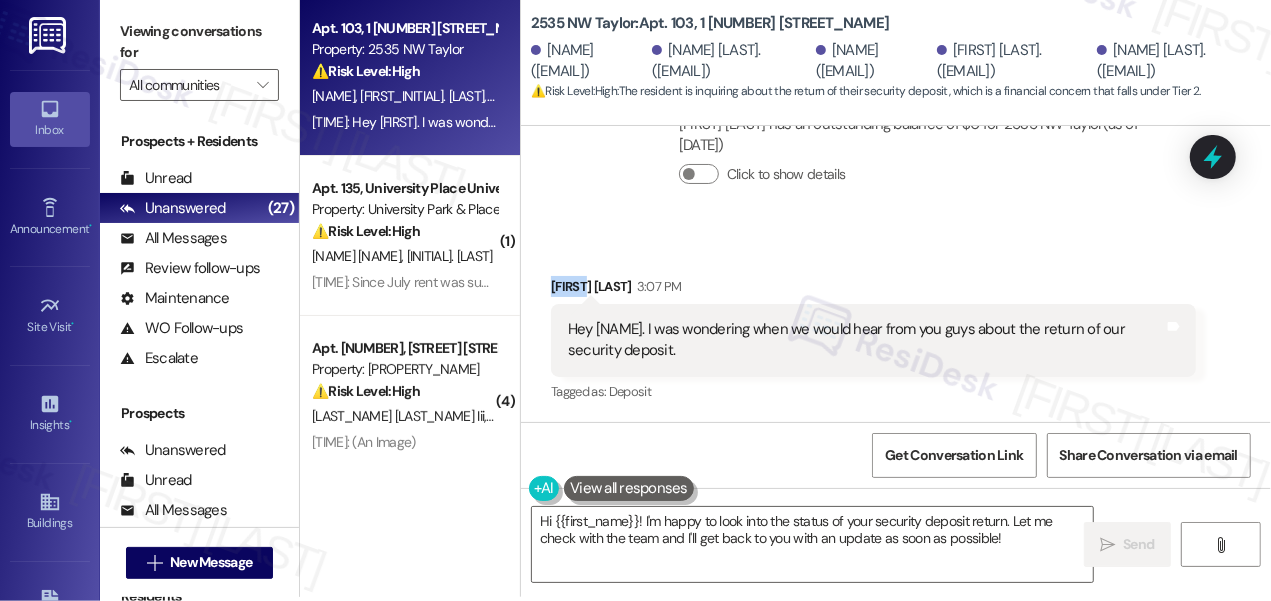 click on "[FIRST] [LAST] [TIME]" at bounding box center [873, 290] 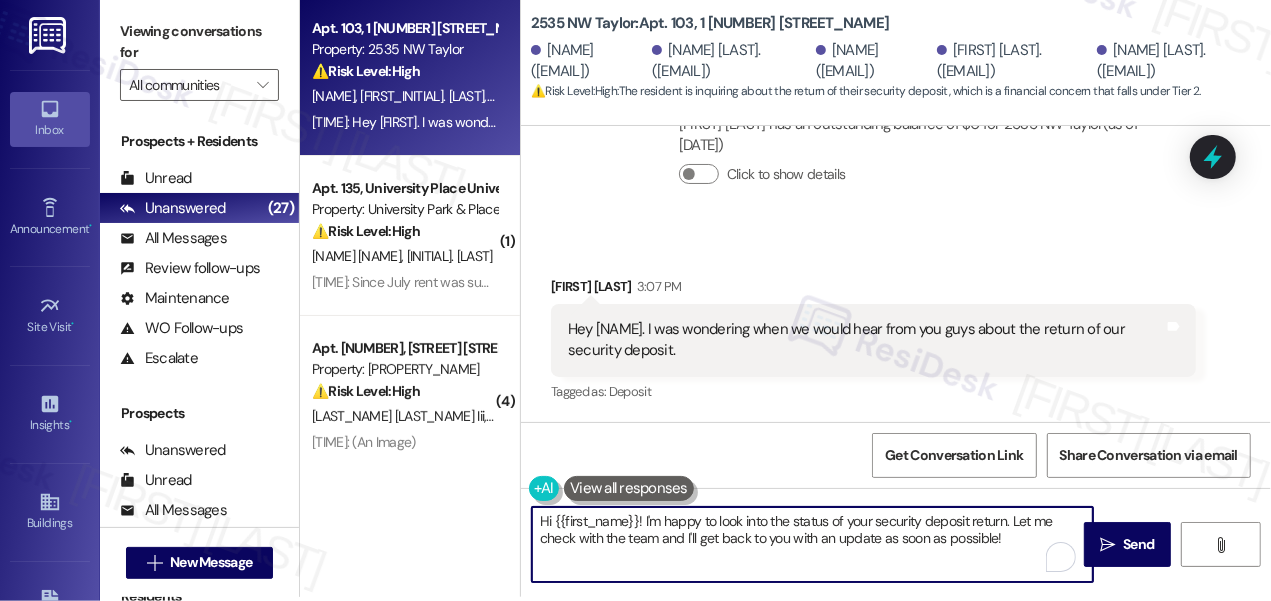 drag, startPoint x: 554, startPoint y: 524, endPoint x: 635, endPoint y: 509, distance: 82.37718 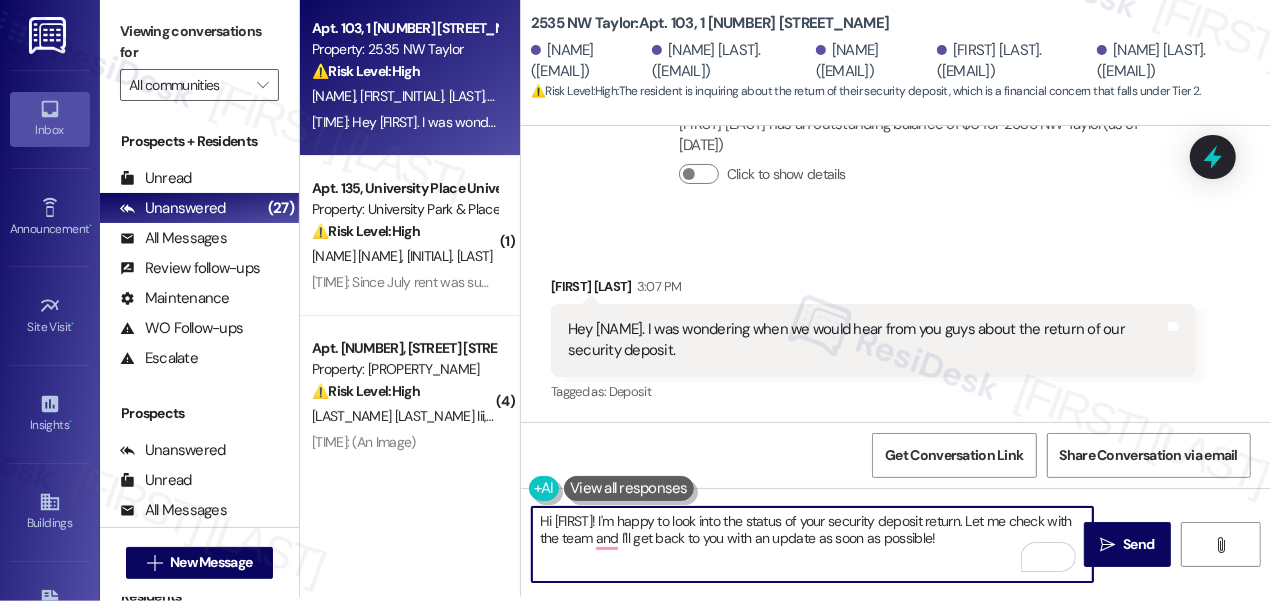 drag, startPoint x: 972, startPoint y: 528, endPoint x: 749, endPoint y: 533, distance: 223.05605 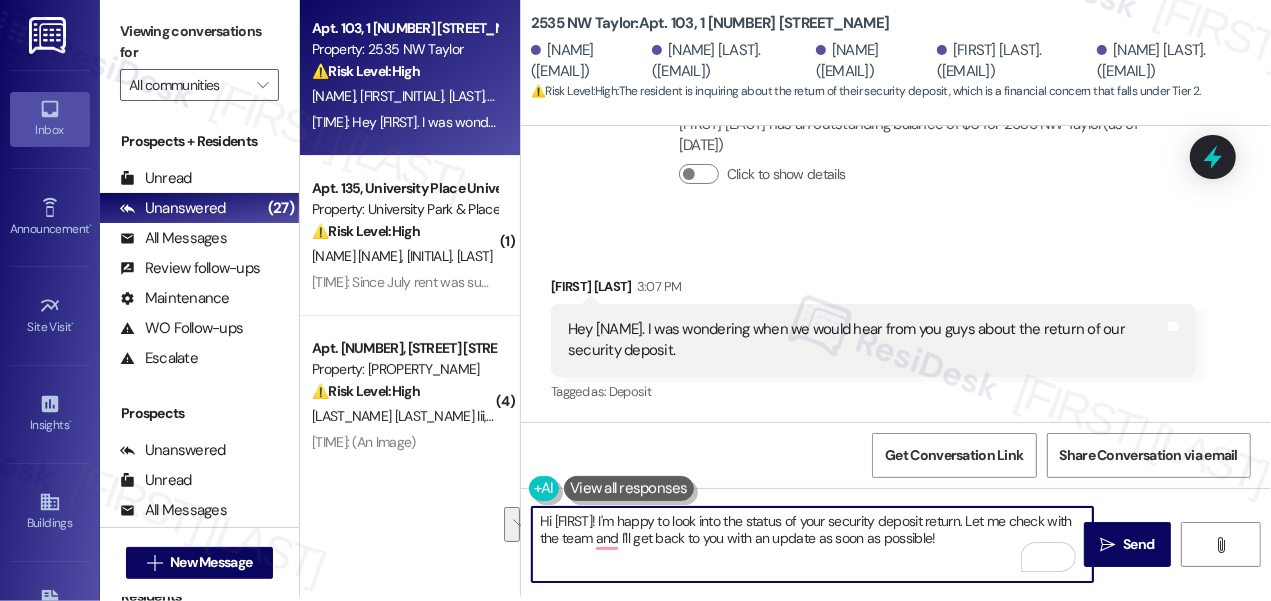 click on "Hi [FIRST]! I'm happy to look into the status of your security deposit return. Let me check with the team and I'll get back to you with an update as soon as possible!" at bounding box center [812, 544] 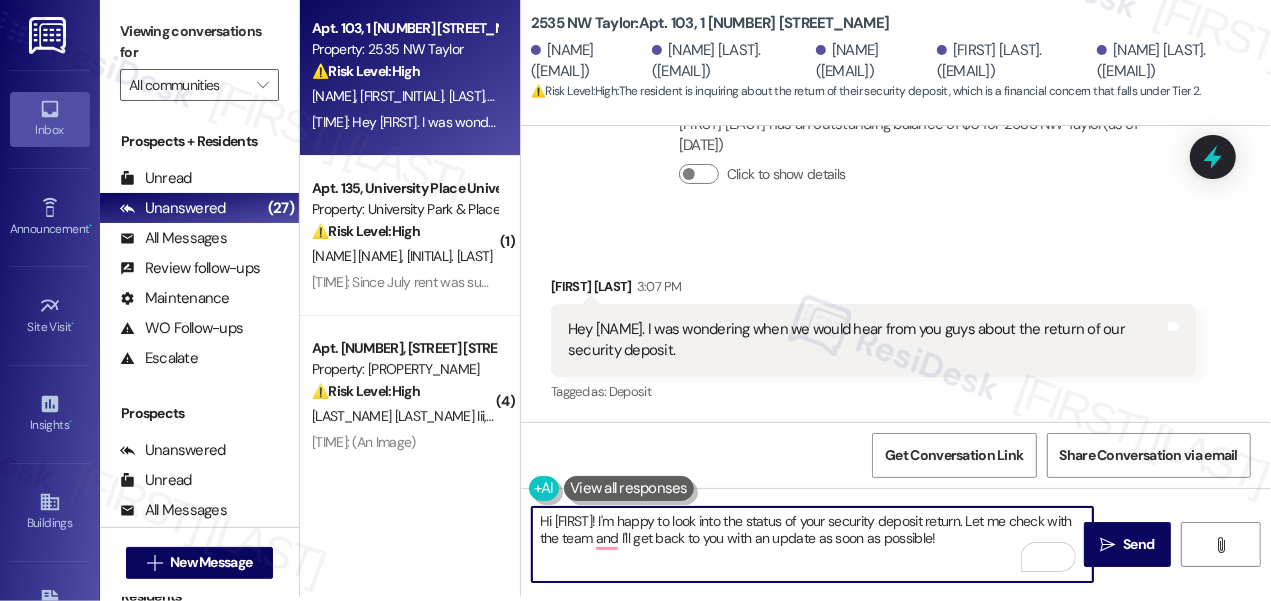 click on "Hi [FIRST]! I'm happy to look into the status of your security deposit return. Let me check with the team and I'll get back to you with an update as soon as possible!" at bounding box center (812, 544) 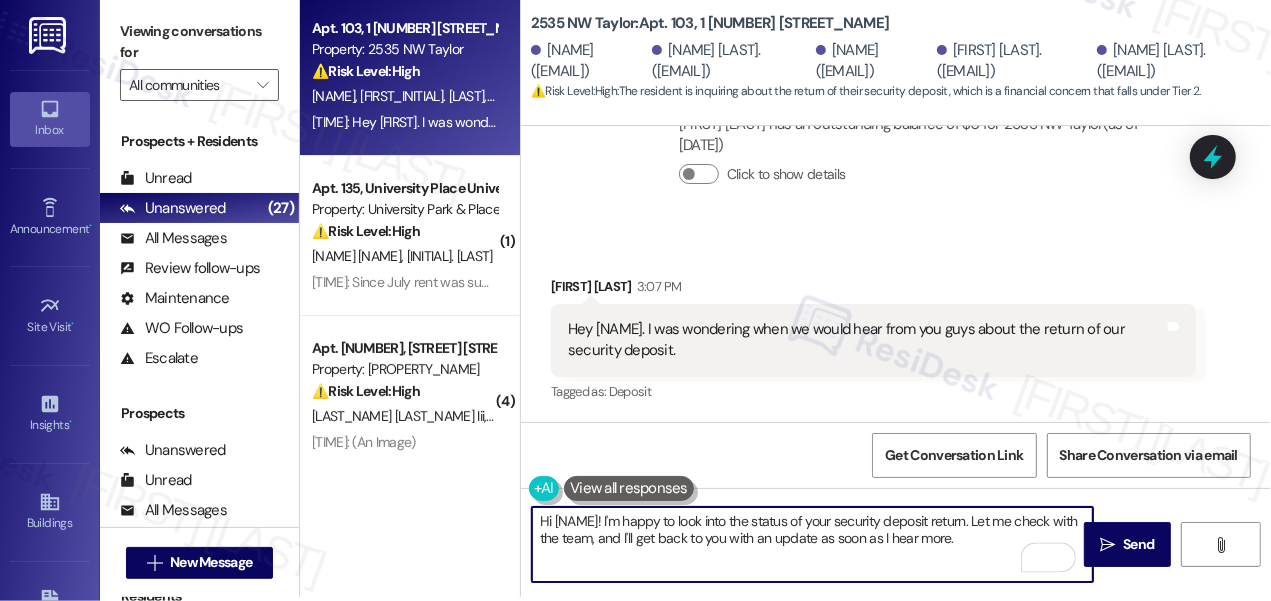 click on "Hi [NAME]! I'm happy to look into the status of your security deposit return. Let me check with the team, and I'll get back to you with an update as soon as I hear more." at bounding box center (812, 544) 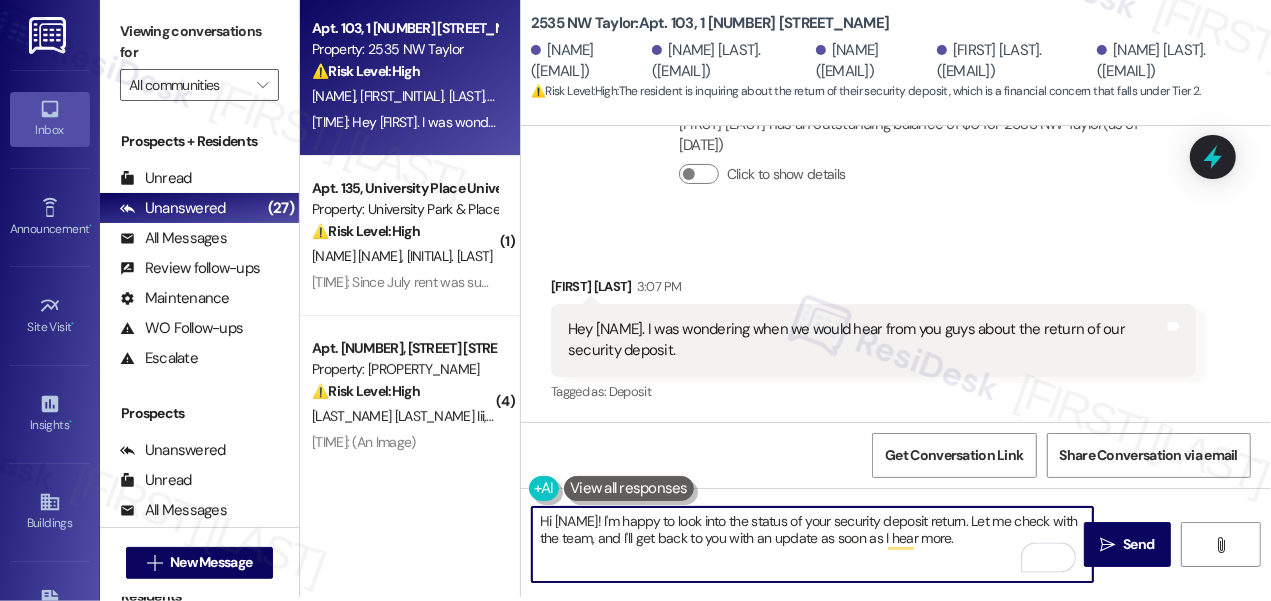 click on "Hi [NAME]! I'm happy to look into the status of your security deposit return. Let me check with the team, and I'll get back to you with an update as soon as I hear more." at bounding box center [812, 544] 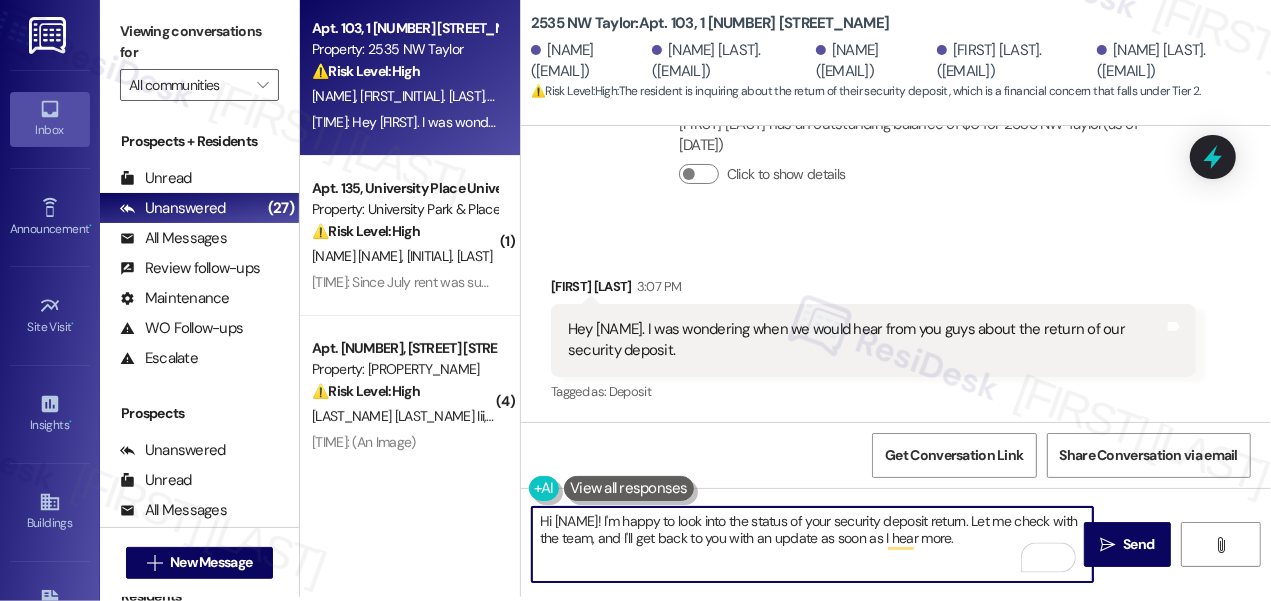 click on "Hi [NAME]! I'm happy to look into the status of your security deposit return. Let me check with the team, and I'll get back to you with an update as soon as I hear more." at bounding box center (812, 544) 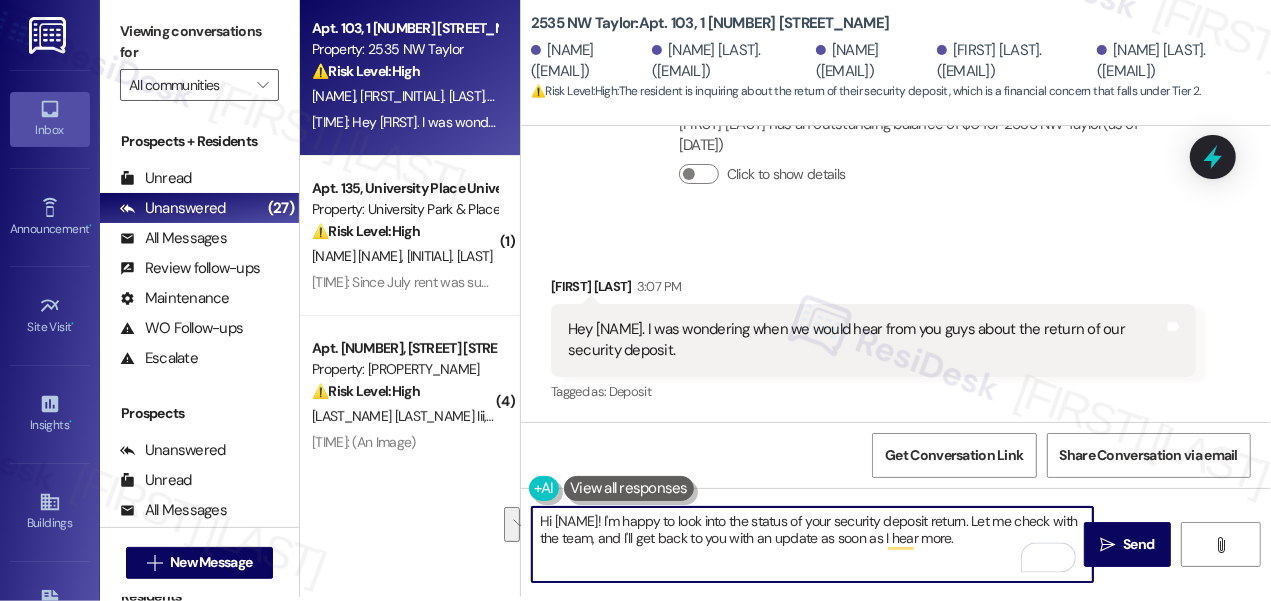 click on "Hi [NAME]! I'm happy to look into the status of your security deposit return. Let me check with the team, and I'll get back to you with an update as soon as I hear more." at bounding box center (812, 544) 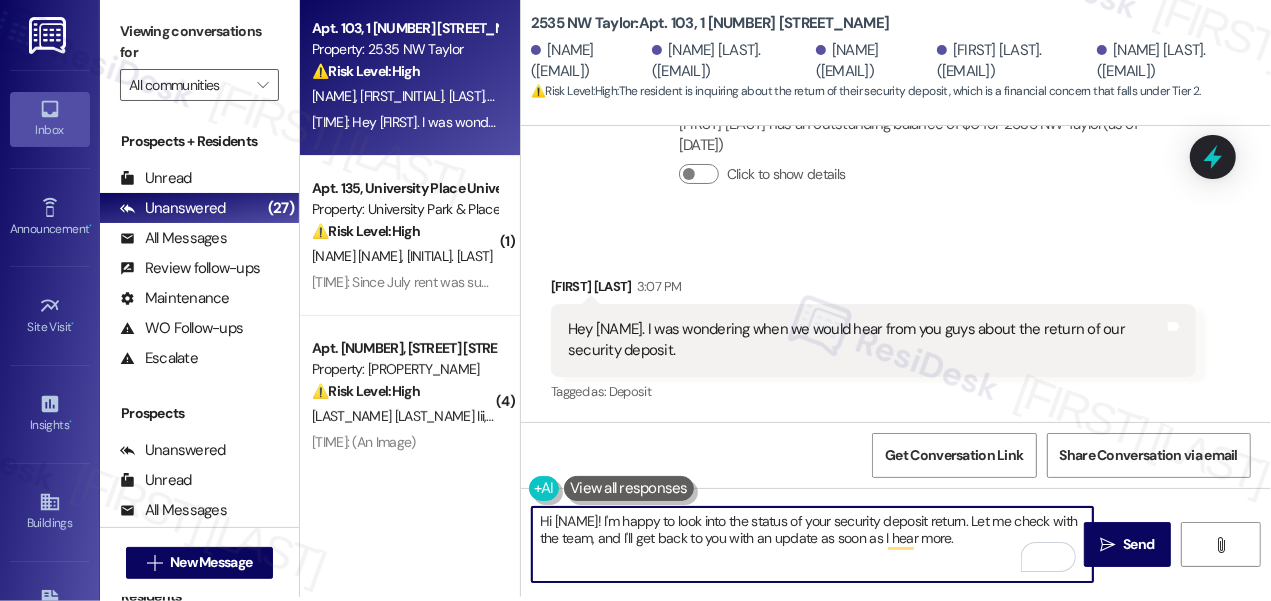 click on "Hi [NAME]! I'm happy to look into the status of your security deposit return. Let me check with the team, and I'll get back to you with an update as soon as I hear more." at bounding box center [812, 544] 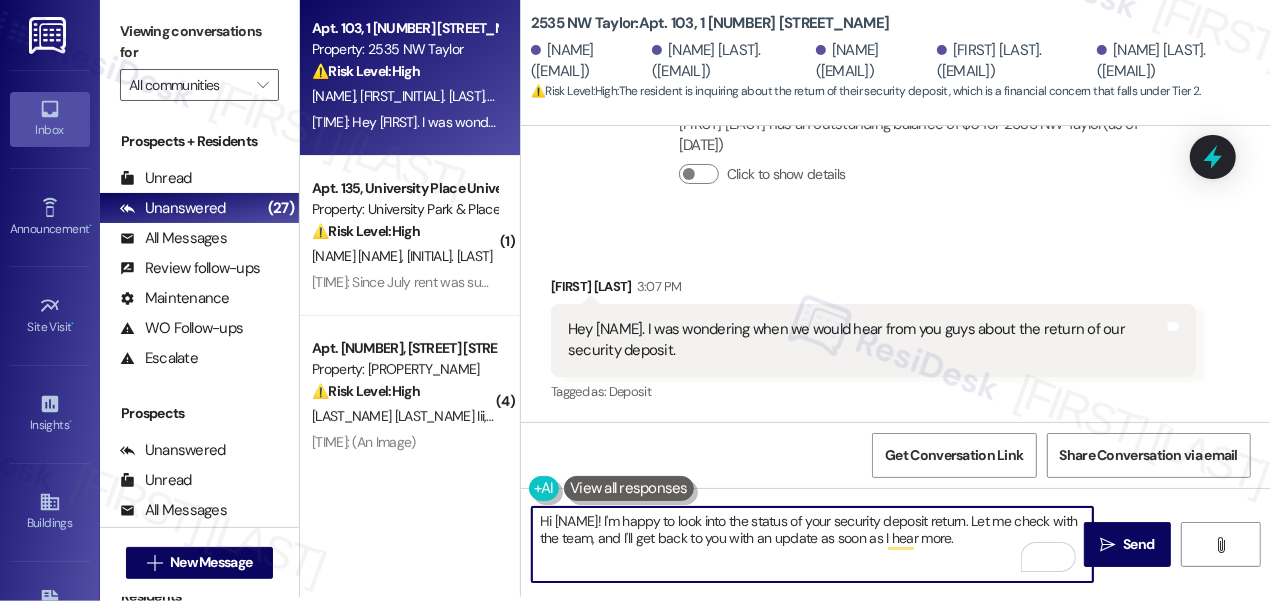 click on "Hi [NAME]! I'm happy to look into the status of your security deposit return. Let me check with the team, and I'll get back to you with an update as soon as I hear more." at bounding box center [812, 544] 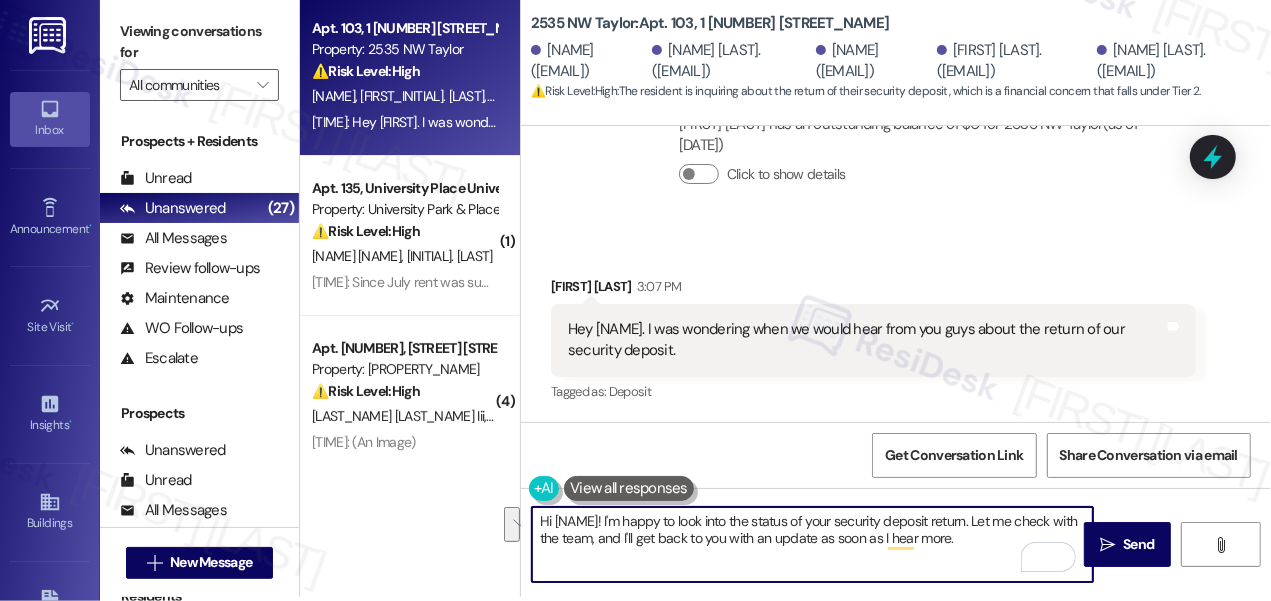 click on "Hi [NAME]! I'm happy to look into the status of your security deposit return. Let me check with the team, and I'll get back to you with an update as soon as I hear more." at bounding box center (812, 544) 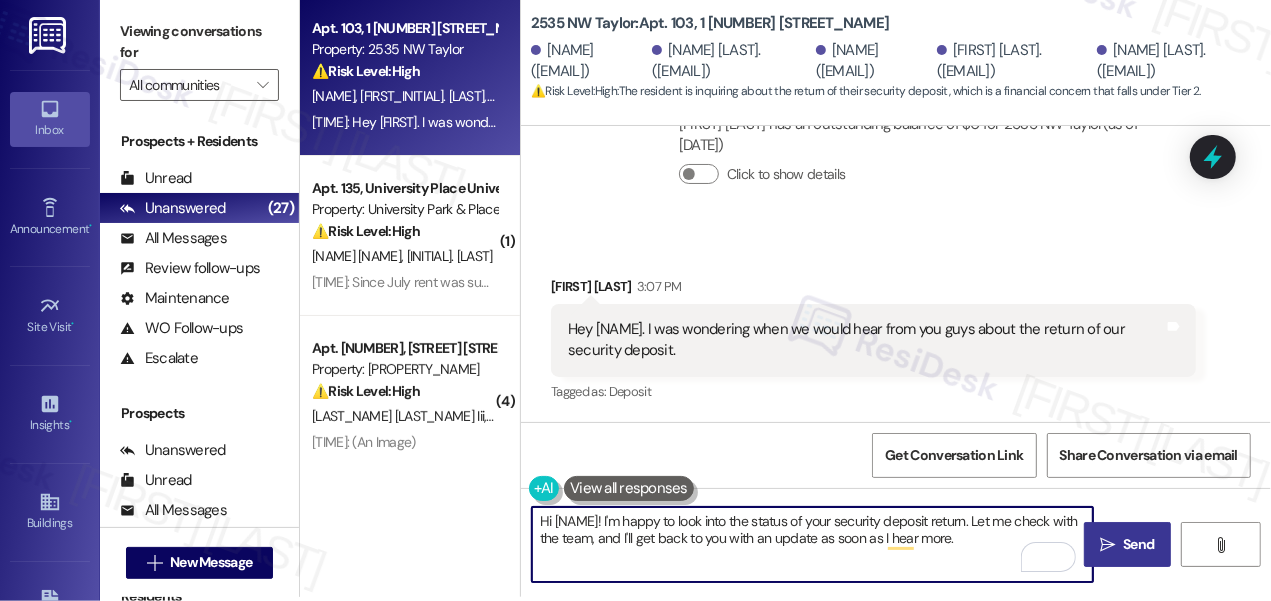 type on "Hi [NAME]! I'm happy to look into the status of your security deposit return. Let me check with the team, and I'll get back to you with an update as soon as I hear more." 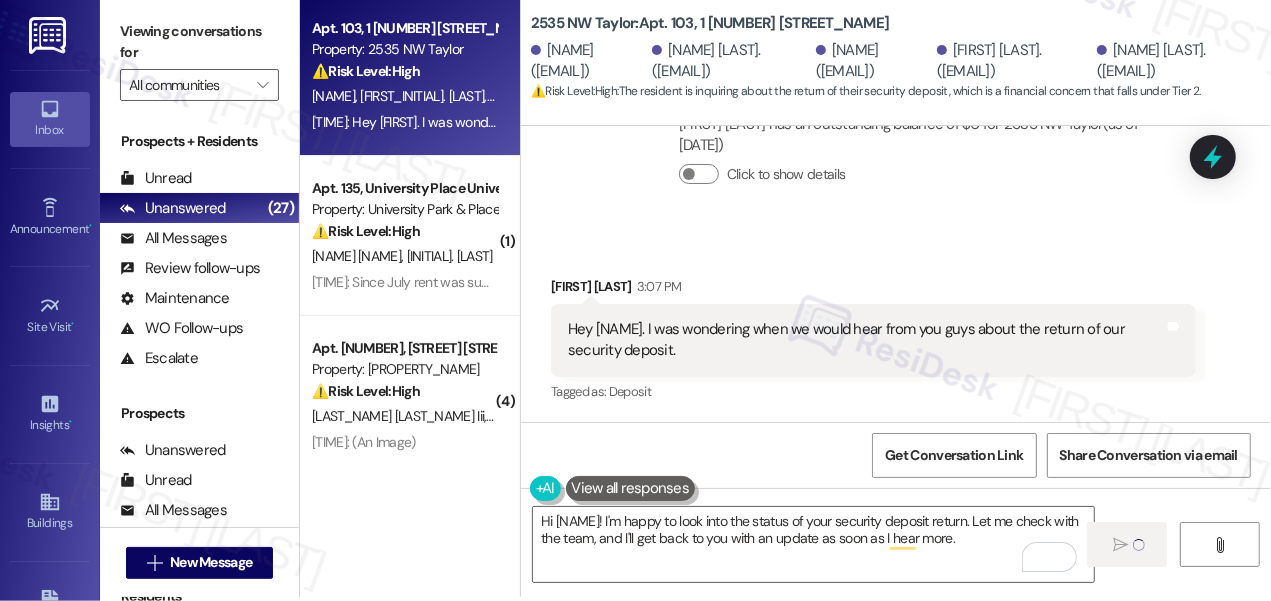 type 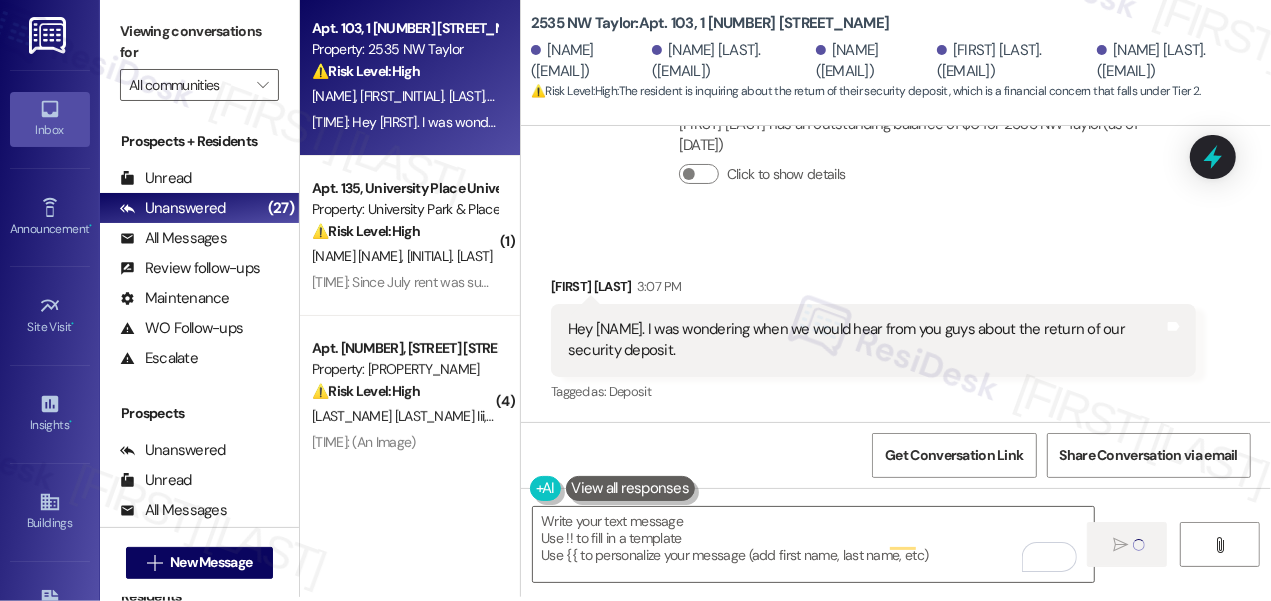scroll, scrollTop: 5965, scrollLeft: 0, axis: vertical 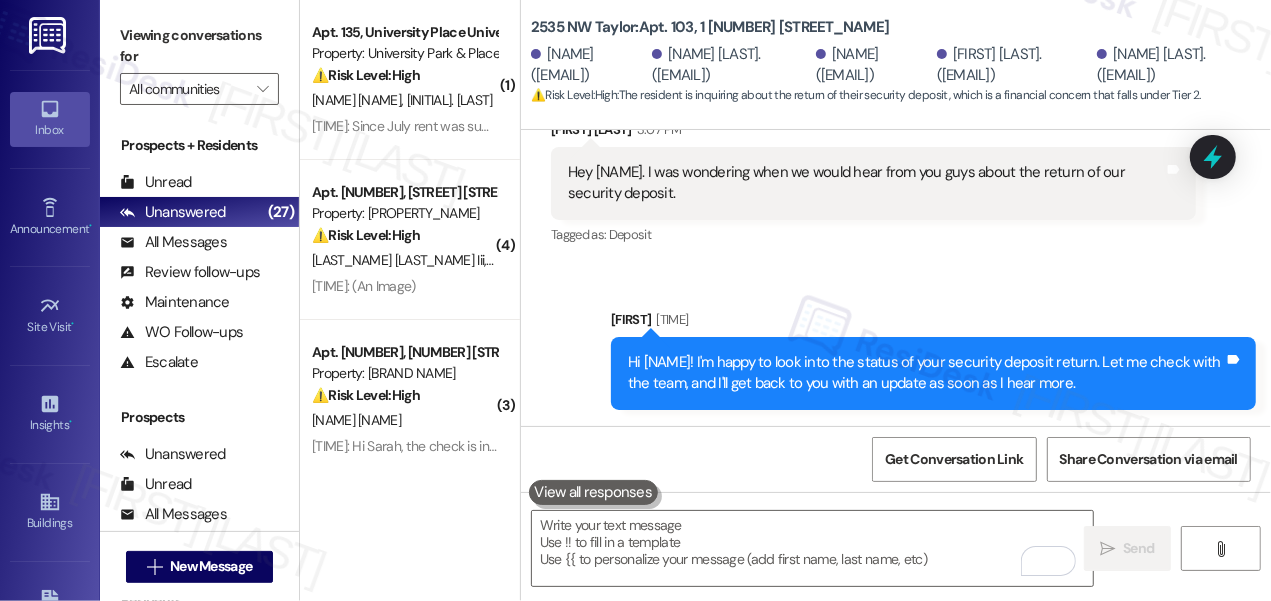 click on "Hey [NAME]. I was wondering when we would hear from you guys about the return of our security deposit." at bounding box center [866, 183] 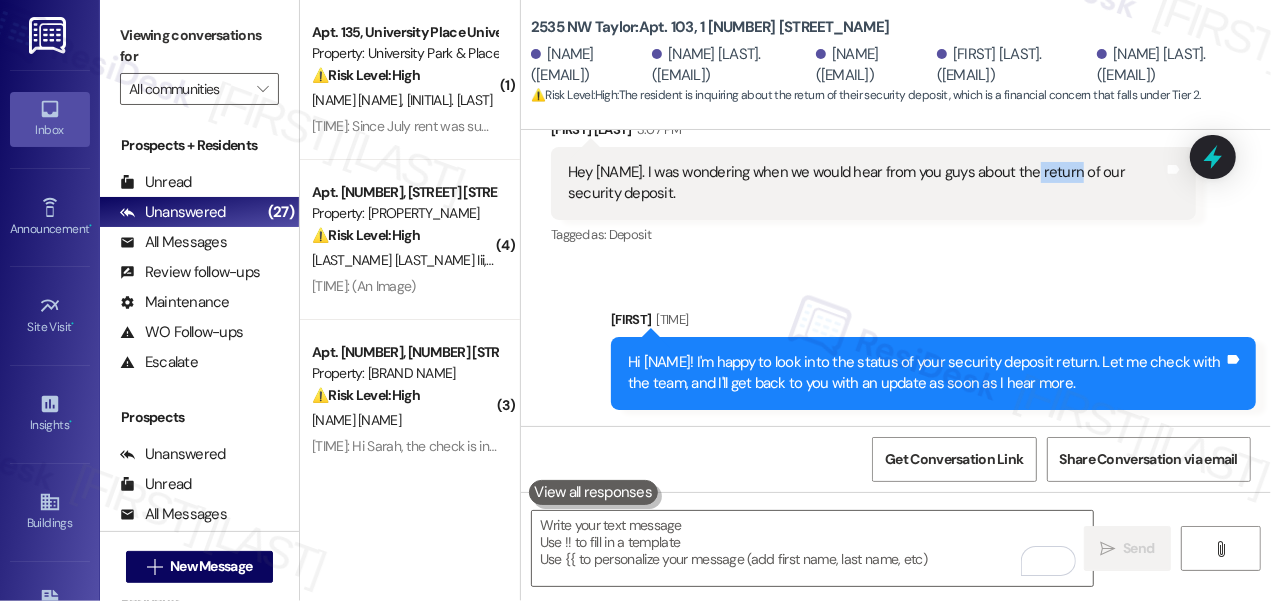 click on "Hey [NAME]. I was wondering when we would hear from you guys about the return of our security deposit." at bounding box center [866, 183] 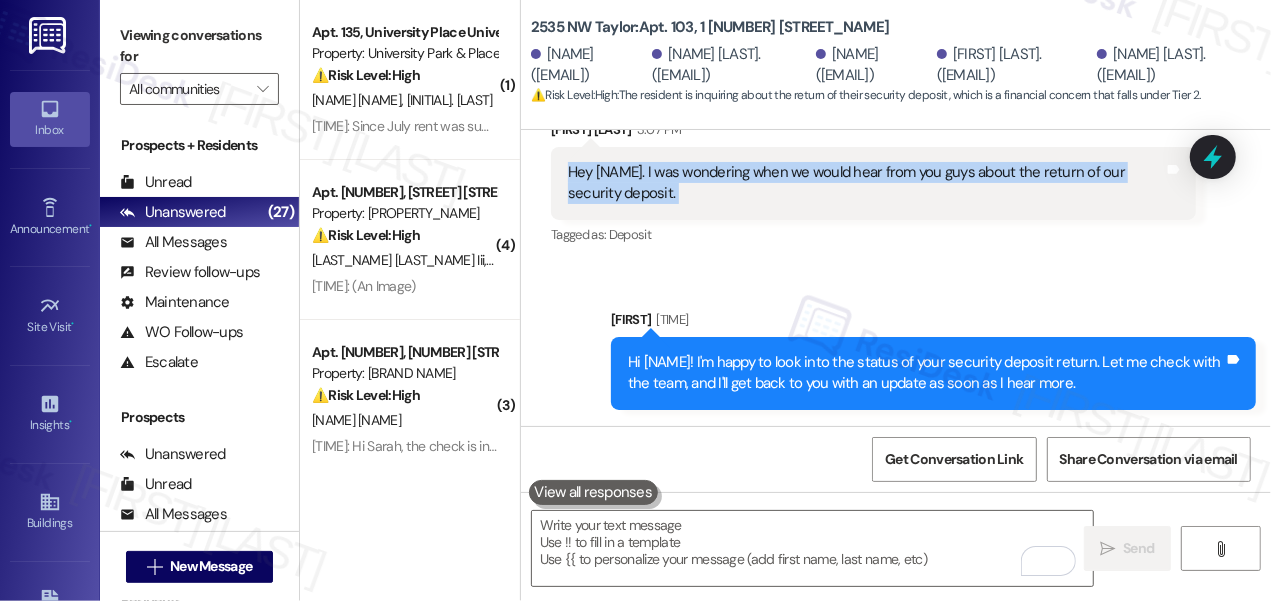 click on "Hey [NAME]. I was wondering when we would hear from you guys about the return of our security deposit." at bounding box center [866, 183] 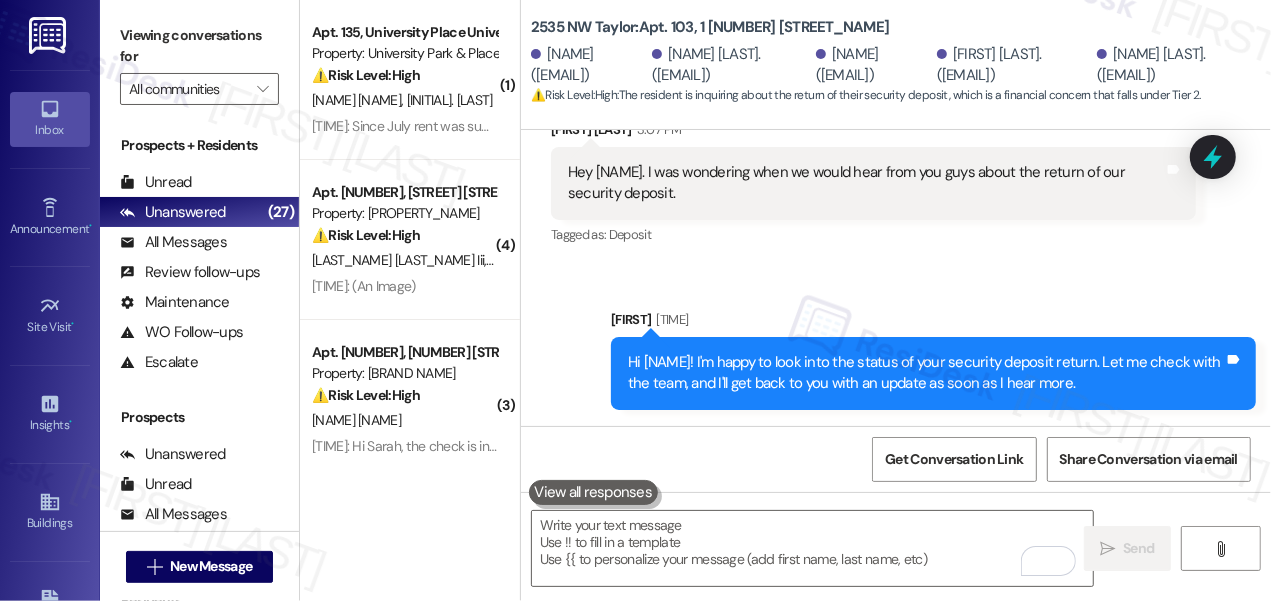 click on "Viewing conversations for" at bounding box center (199, 46) 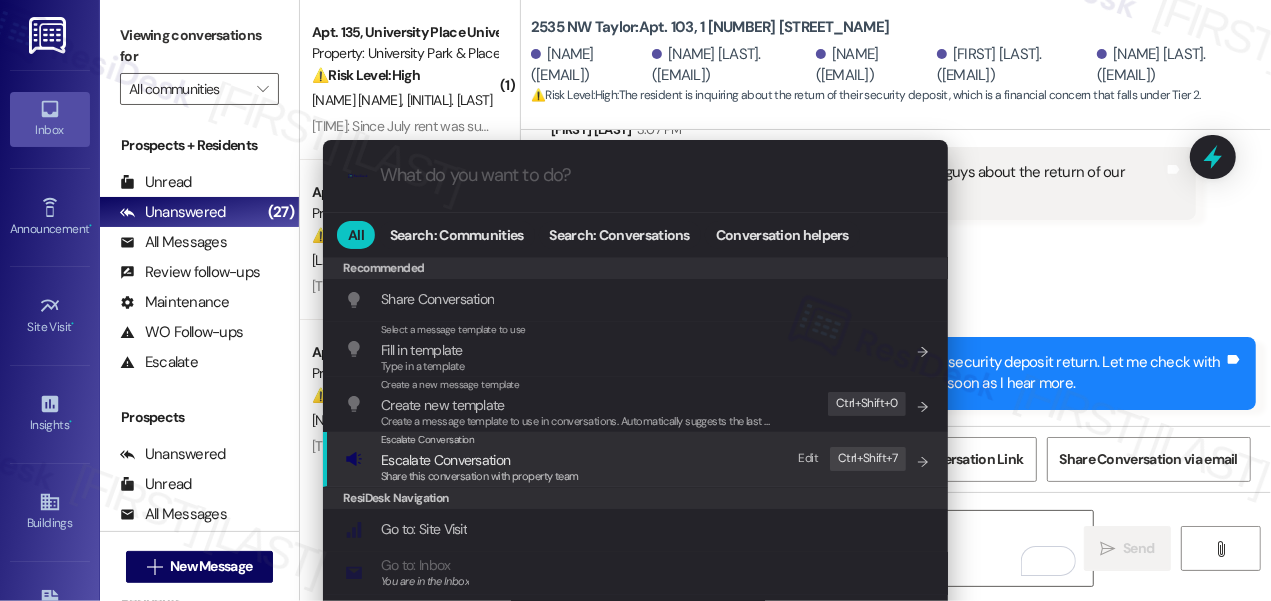 click on "Escalate Conversation Escalate Conversation Share this conversation with property team Edit Ctrl+ Shift+ 7" at bounding box center (635, 459) 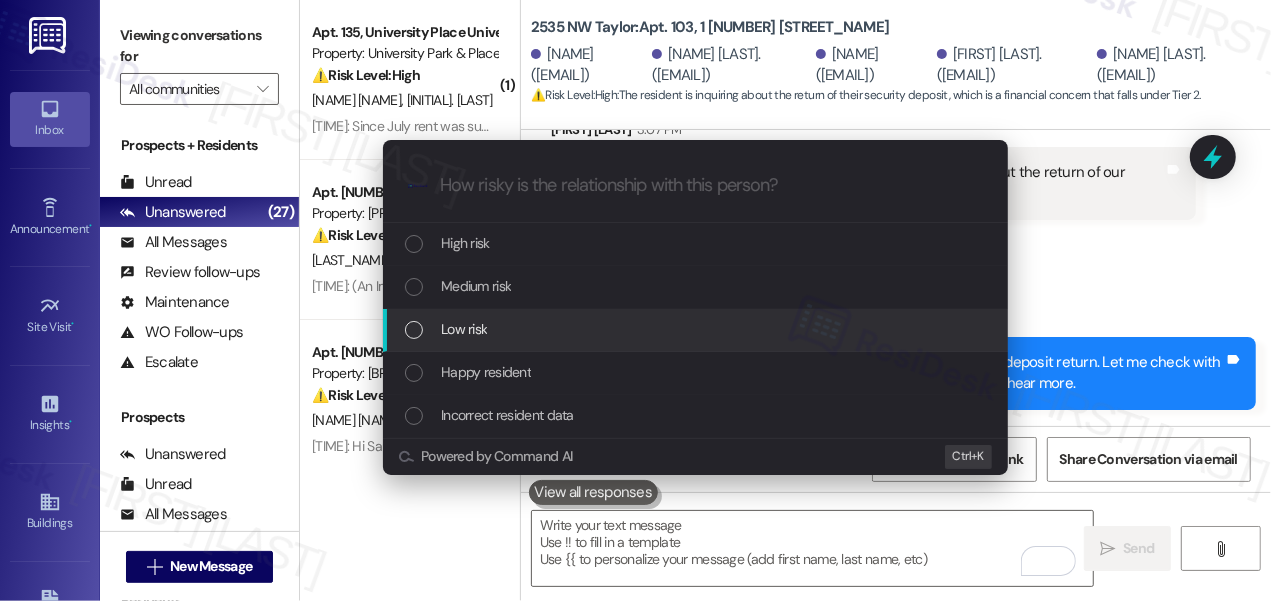 click on "Low risk" at bounding box center [464, 329] 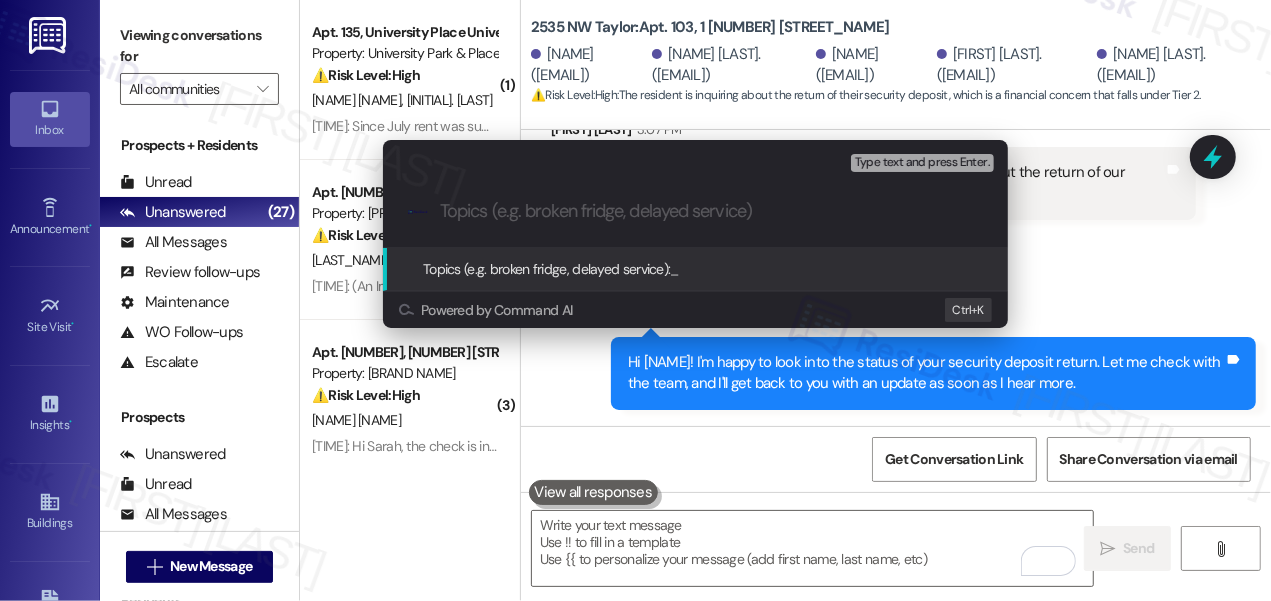 paste on "Security Deposit Return" 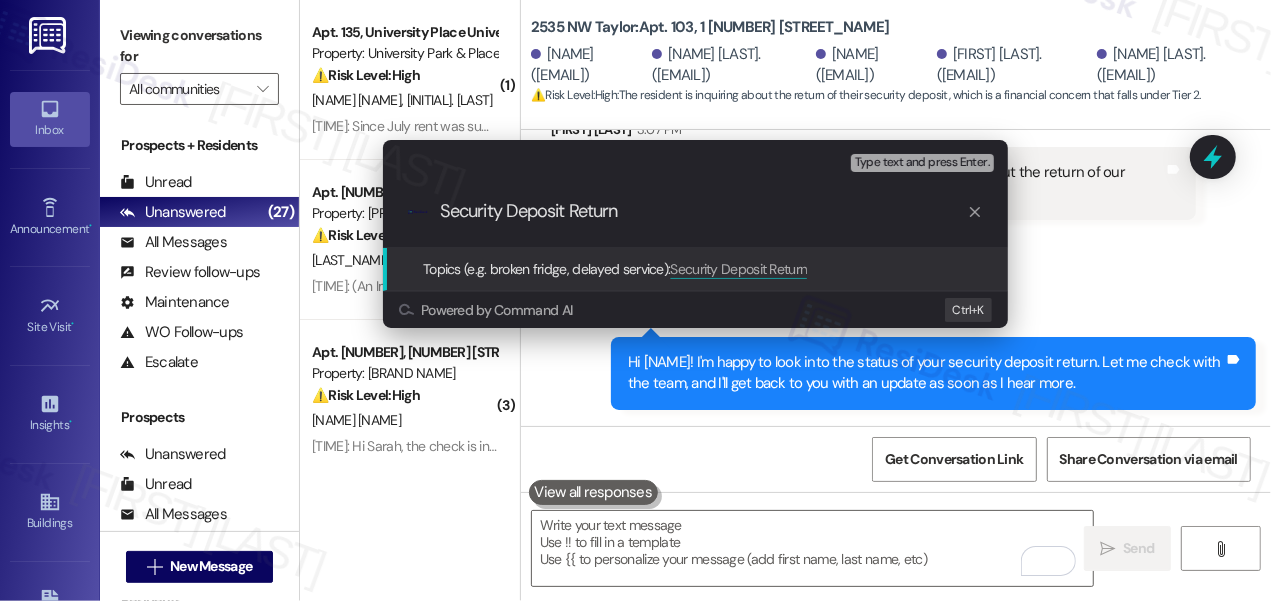 click on "Security Deposit Return" at bounding box center (703, 211) 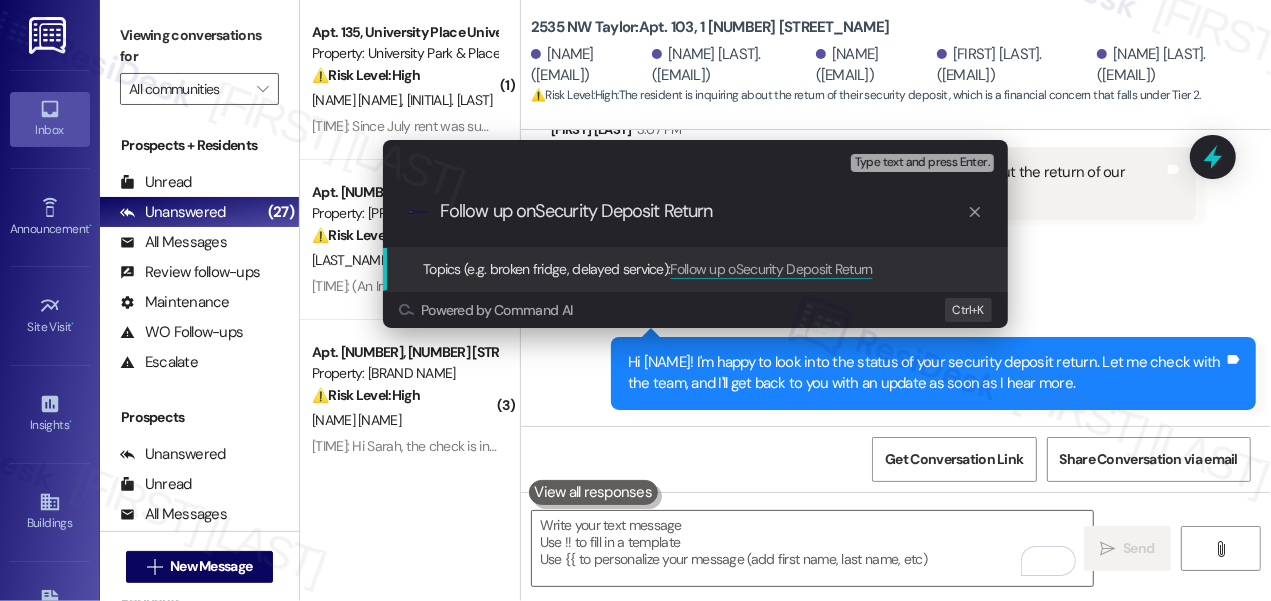 type on "Follow up on Security Deposit Return" 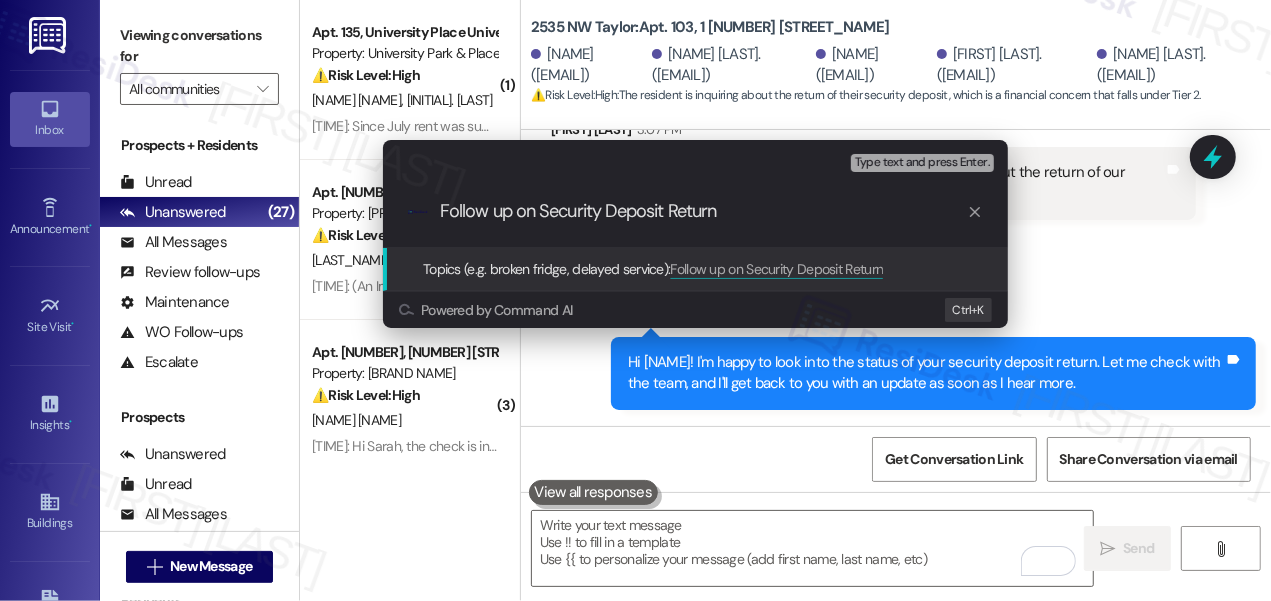 type 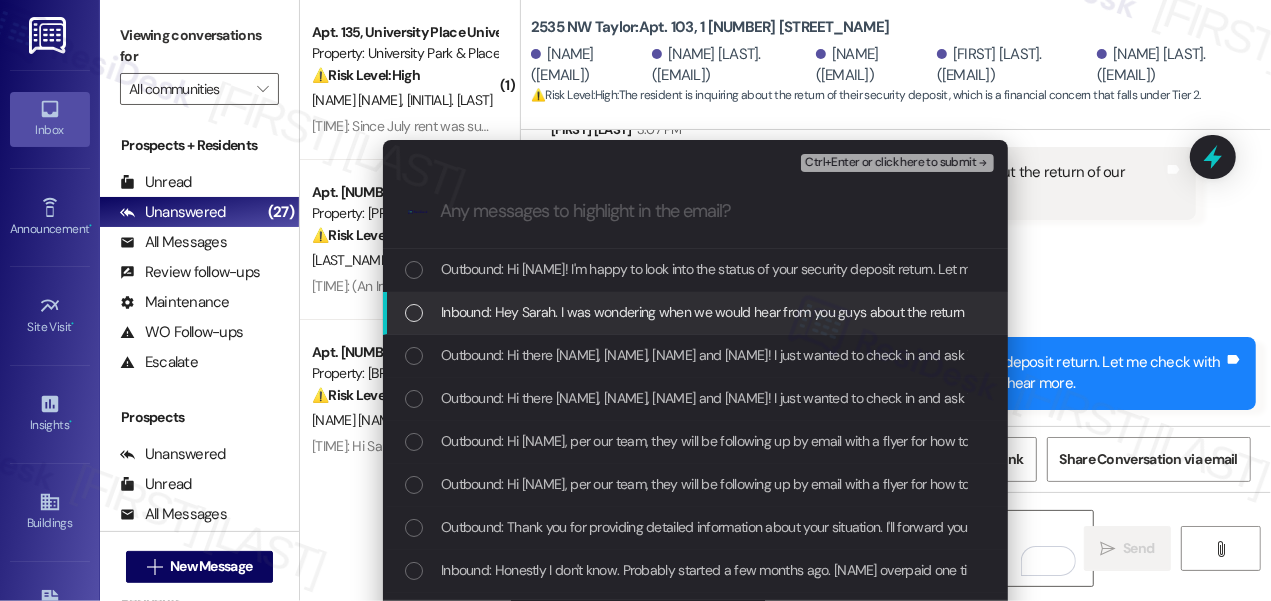 click on "Inbound: Hey Sarah. I was wondering when we would hear from you guys about the return of our security deposit." at bounding box center [771, 312] 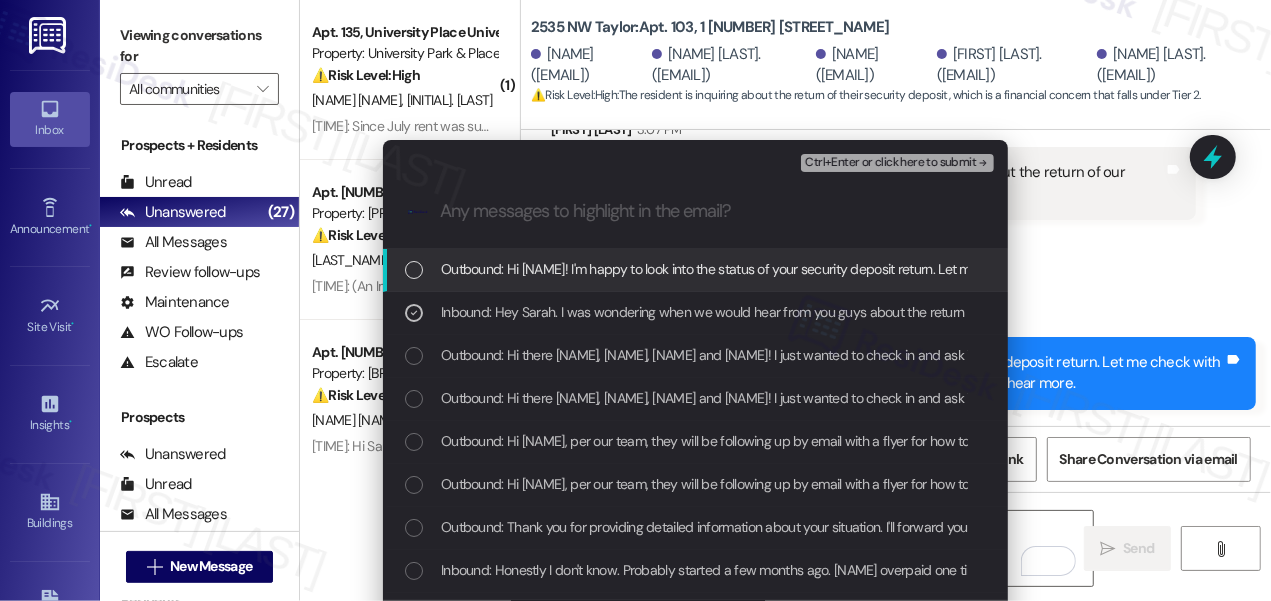 click on "Ctrl+Enter or click here to submit" at bounding box center [890, 163] 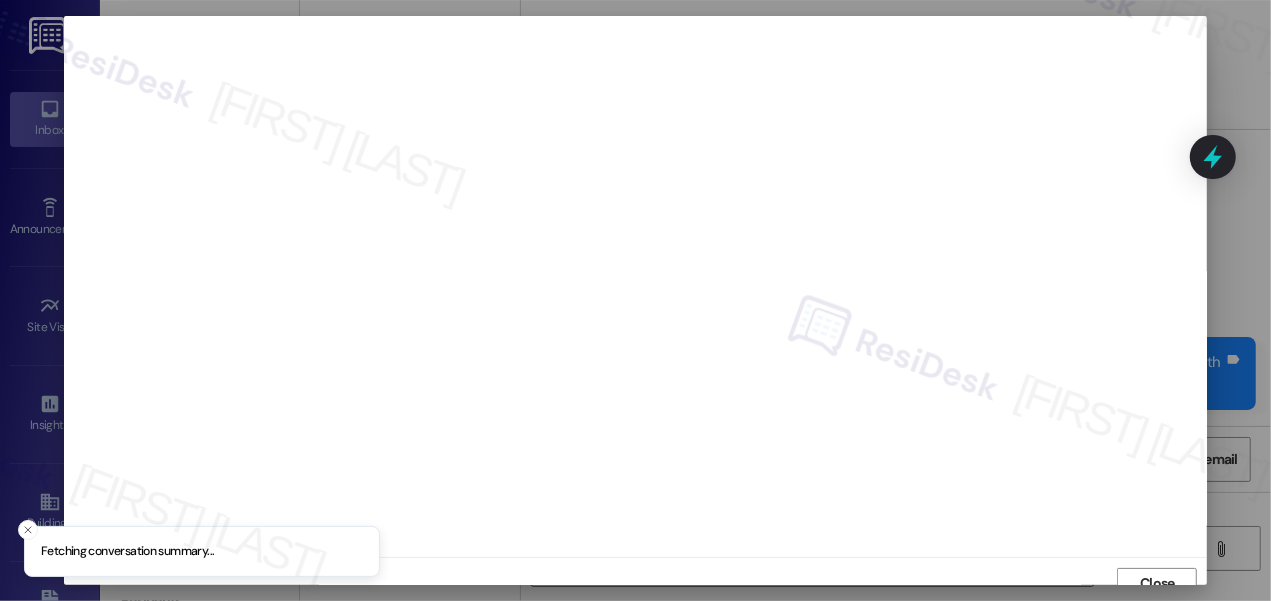 scroll, scrollTop: 14, scrollLeft: 0, axis: vertical 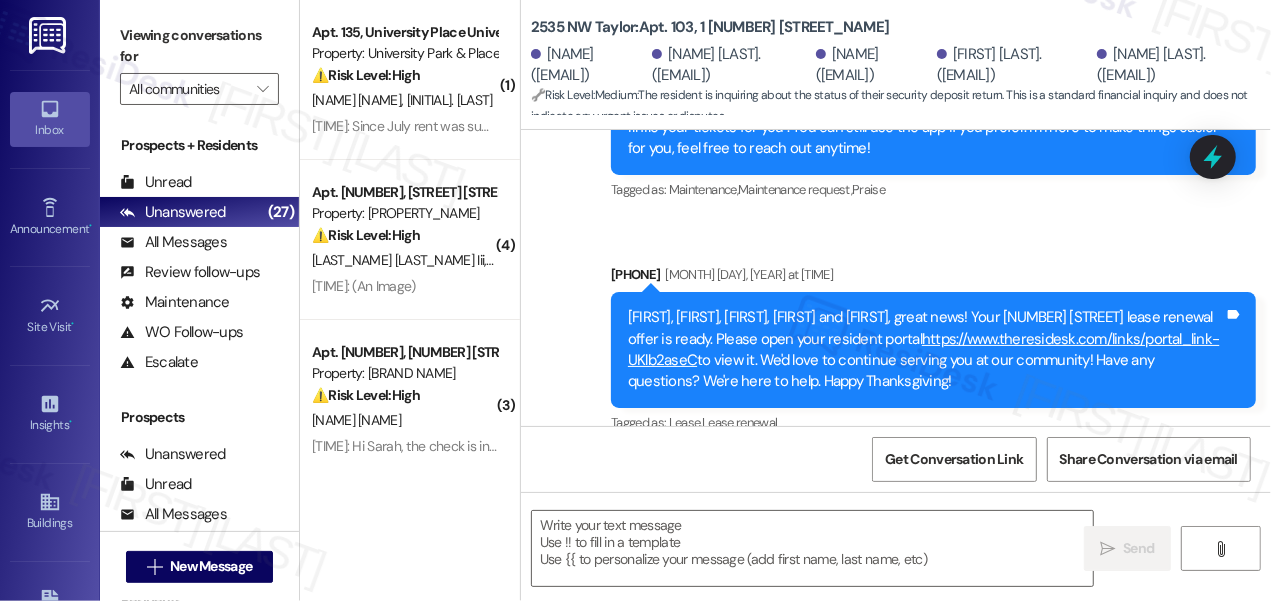 type on "Fetching suggested responses. Please feel free to read through the conversation in the meantime." 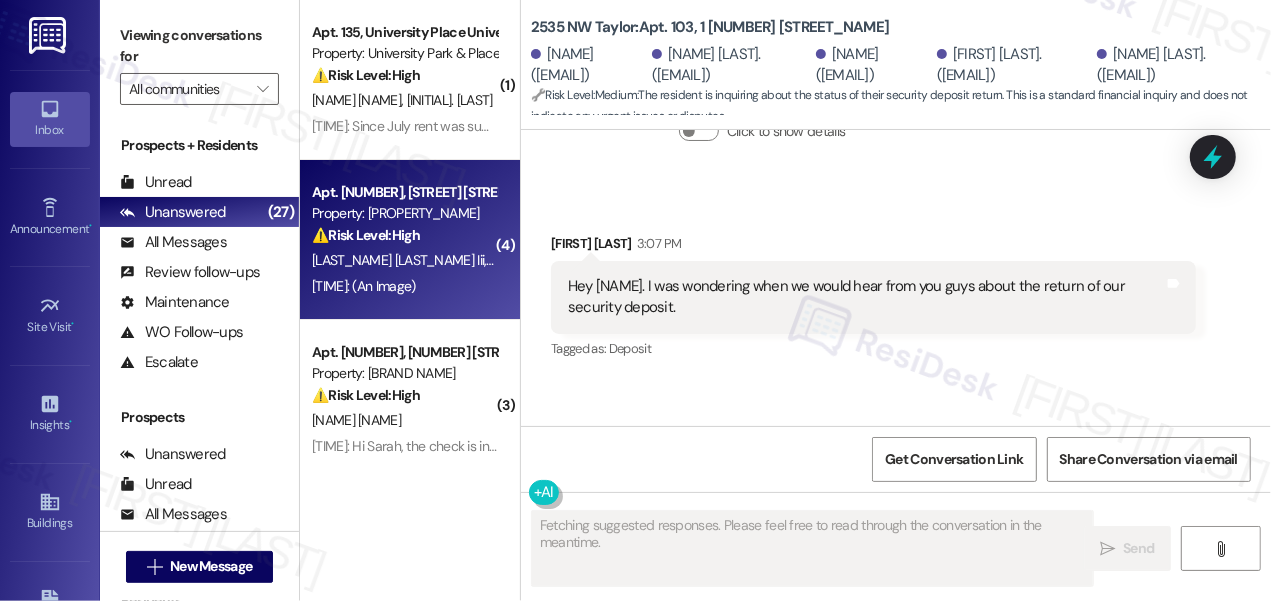 scroll, scrollTop: 6323, scrollLeft: 0, axis: vertical 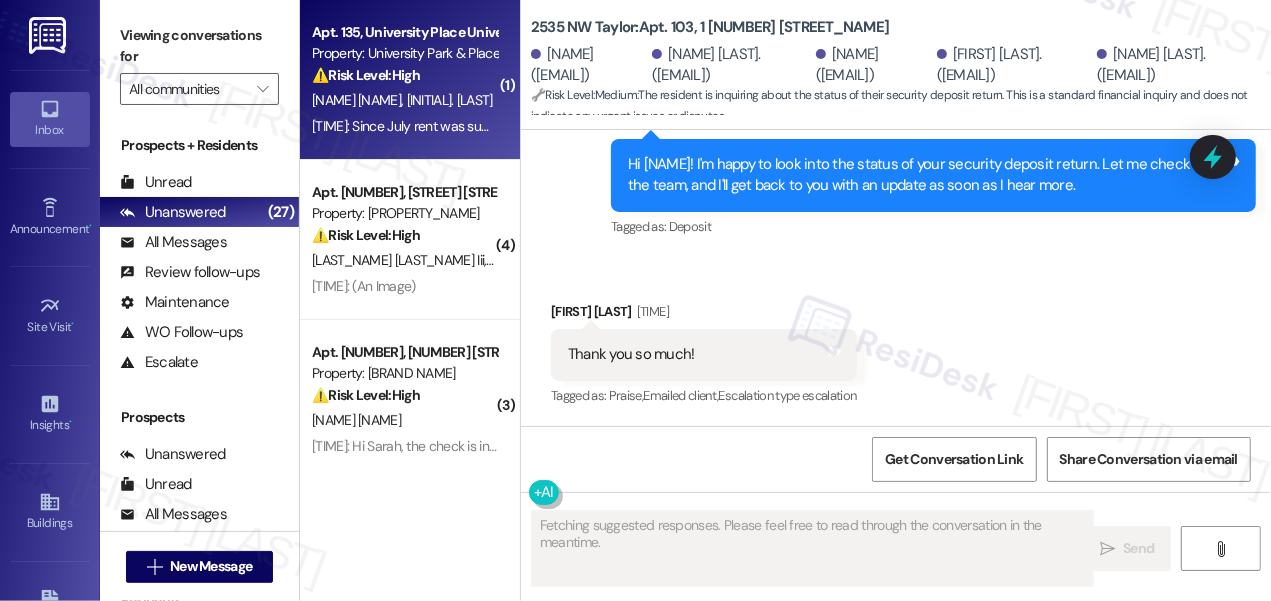 click on "[TIME]: [TIME]: Since [MONTH] rent was supposed to be comped, and rent was submitted for [MONTH] that balance should roll over to [MONTH] if I correct. [TIME]: Since [MONTH] rent was supposed to be comped, and rent was submitted for [MONTH] that balance should roll over to [MONTH] if I correct." at bounding box center [404, 126] 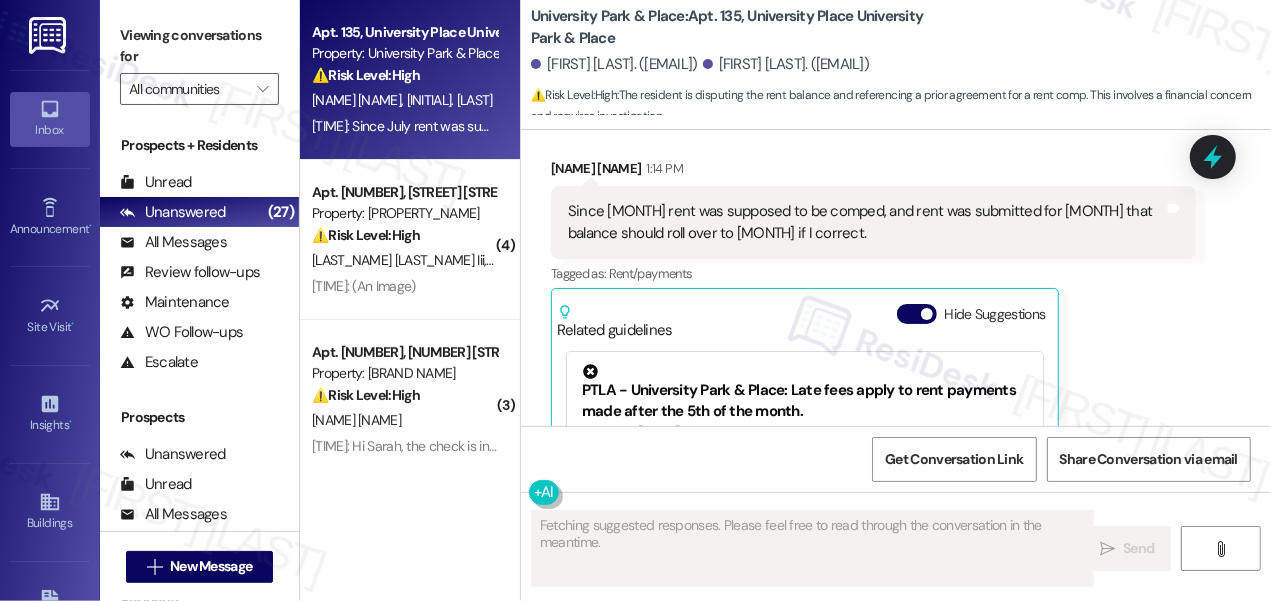 scroll, scrollTop: 3677, scrollLeft: 0, axis: vertical 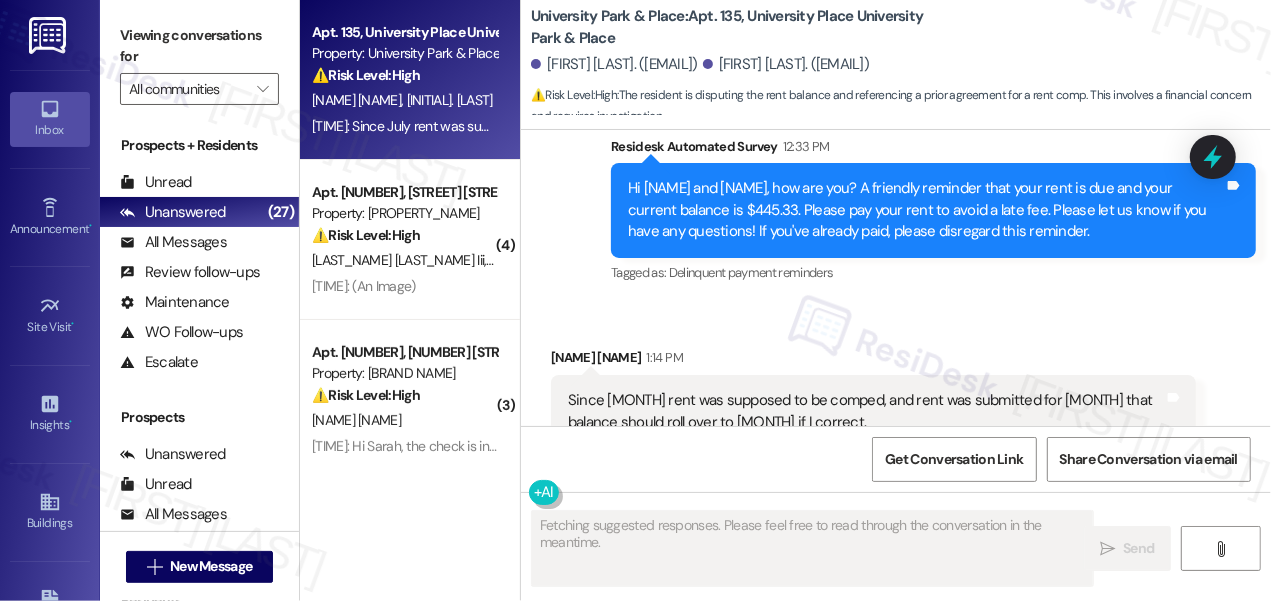 click on "Since July rent was supposed to be comped, and rent was submitted for August that balance should roll over to September if I correct. Tags and notes" at bounding box center (873, 411) 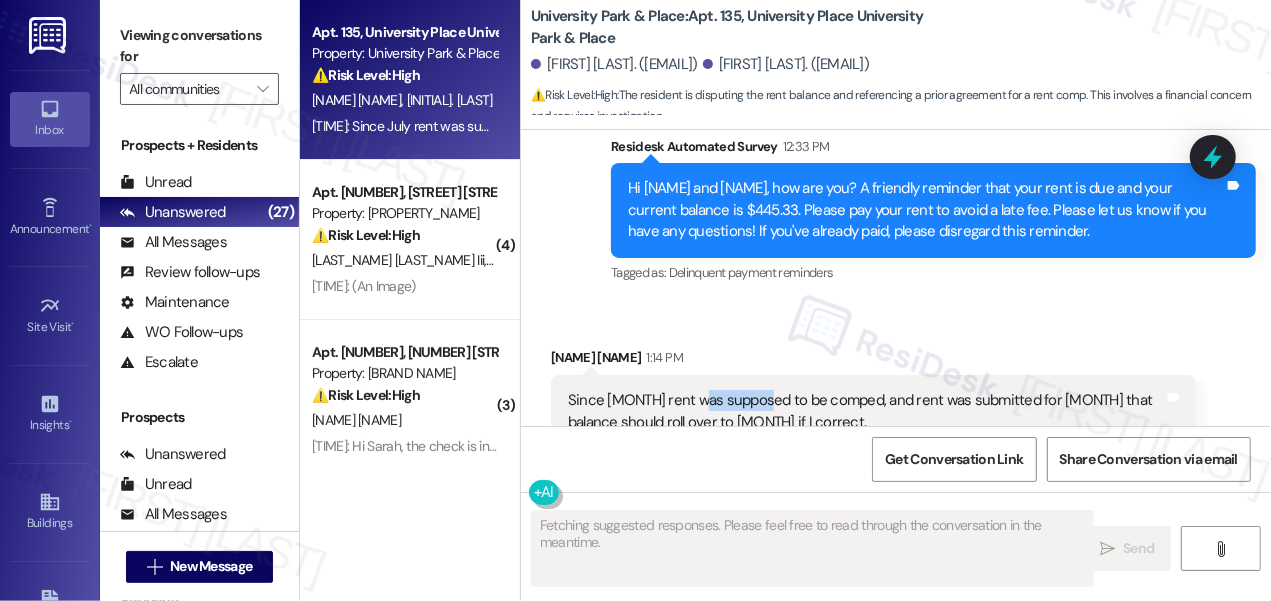 click on "Since July rent was supposed to be comped, and rent was submitted for August that balance should roll over to September if I correct. Tags and notes" at bounding box center (873, 411) 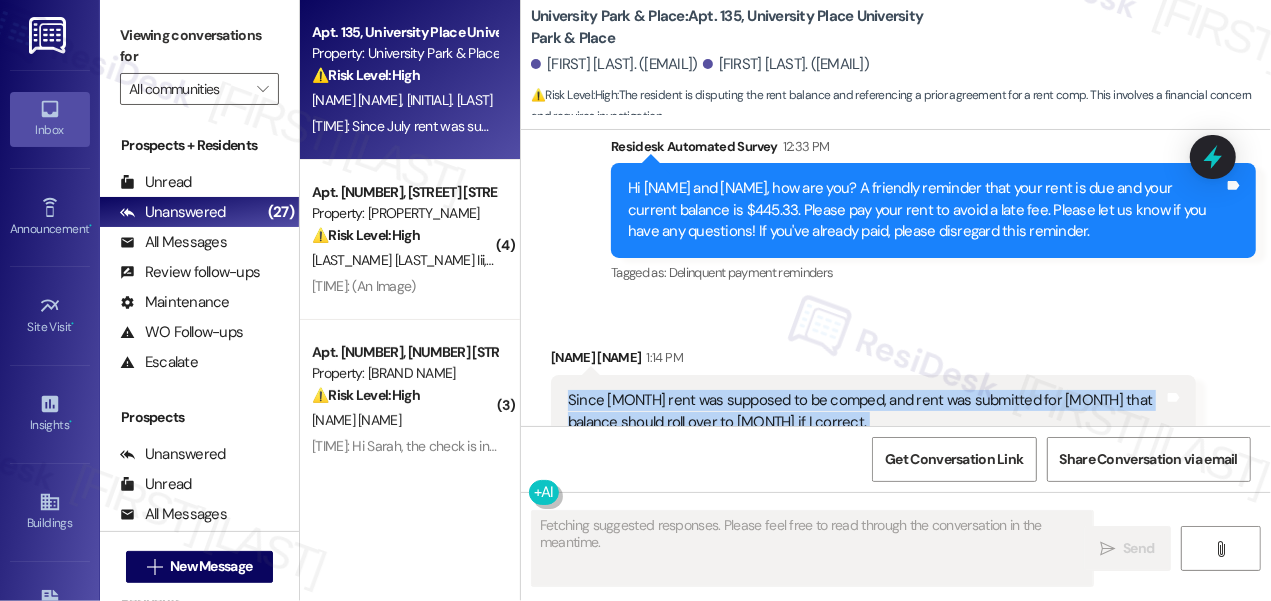 click on "Since July rent was supposed to be comped, and rent was submitted for August that balance should roll over to September if I correct. Tags and notes" at bounding box center (873, 411) 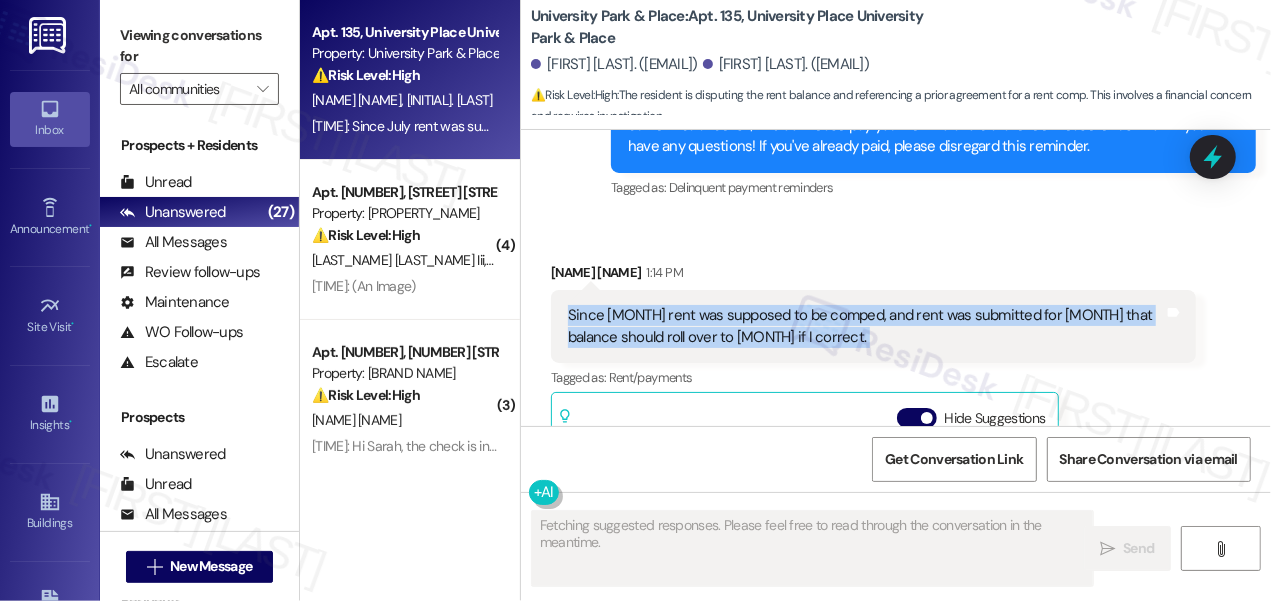 scroll, scrollTop: 3859, scrollLeft: 0, axis: vertical 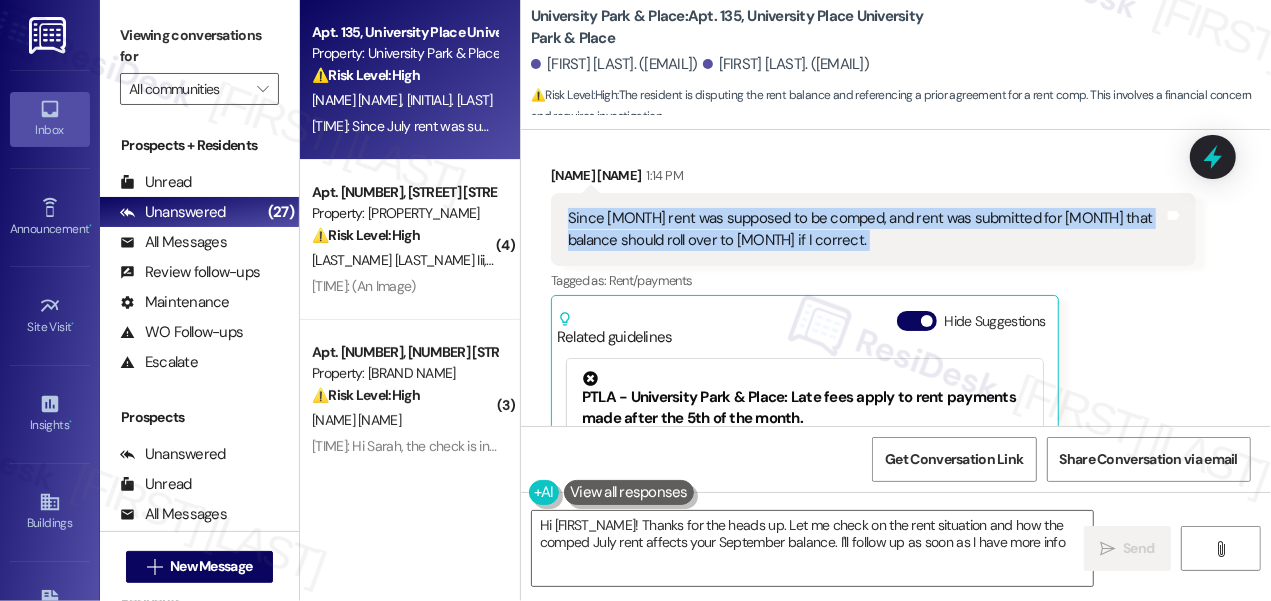type on "Hi [FIRST]! Thanks for the heads up. Let me check on the rent situation and how the comped July rent affects your September balance. I'll follow up as soon as I have more info!" 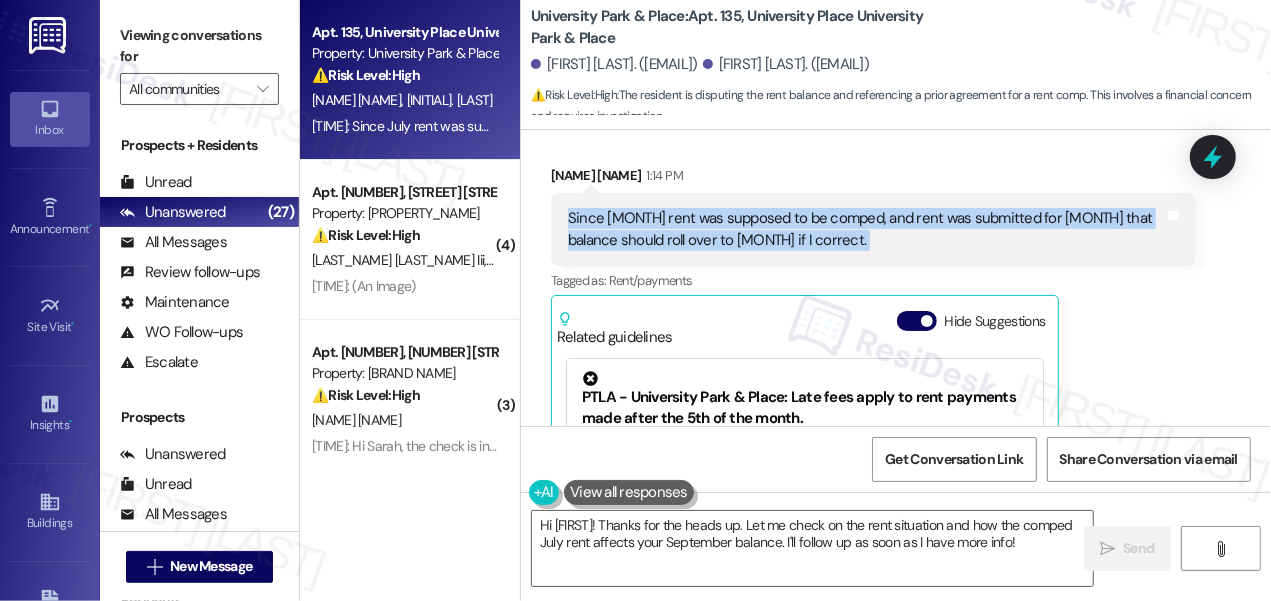 click on "Since July rent was supposed to be comped, and rent was submitted for August that balance should roll over to September if I correct. Tags and notes" at bounding box center [873, 229] 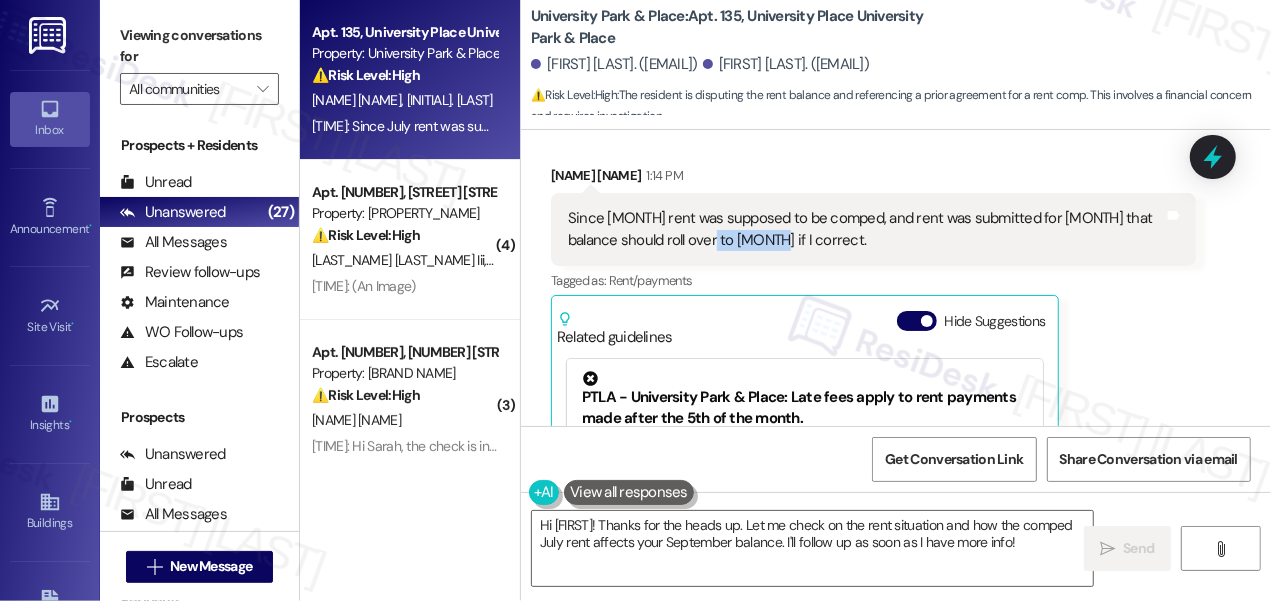 click on "Since July rent was supposed to be comped, and rent was submitted for August that balance should roll over to September if I correct. Tags and notes" at bounding box center [873, 229] 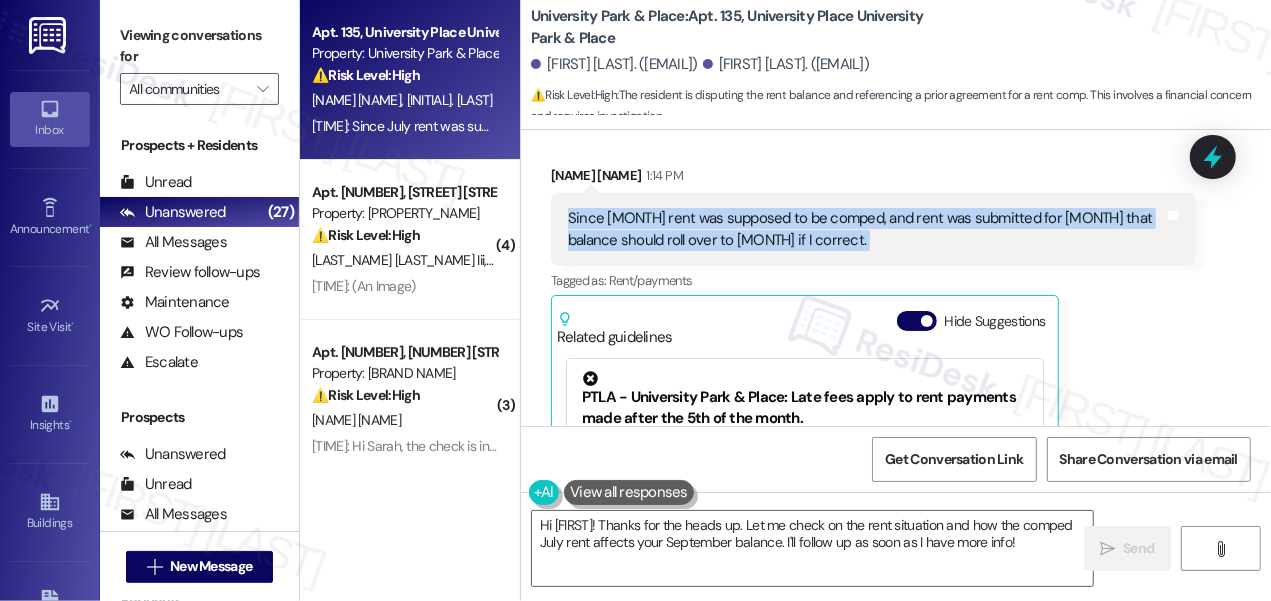 click on "Since July rent was supposed to be comped, and rent was submitted for August that balance should roll over to September if I correct. Tags and notes" at bounding box center [873, 229] 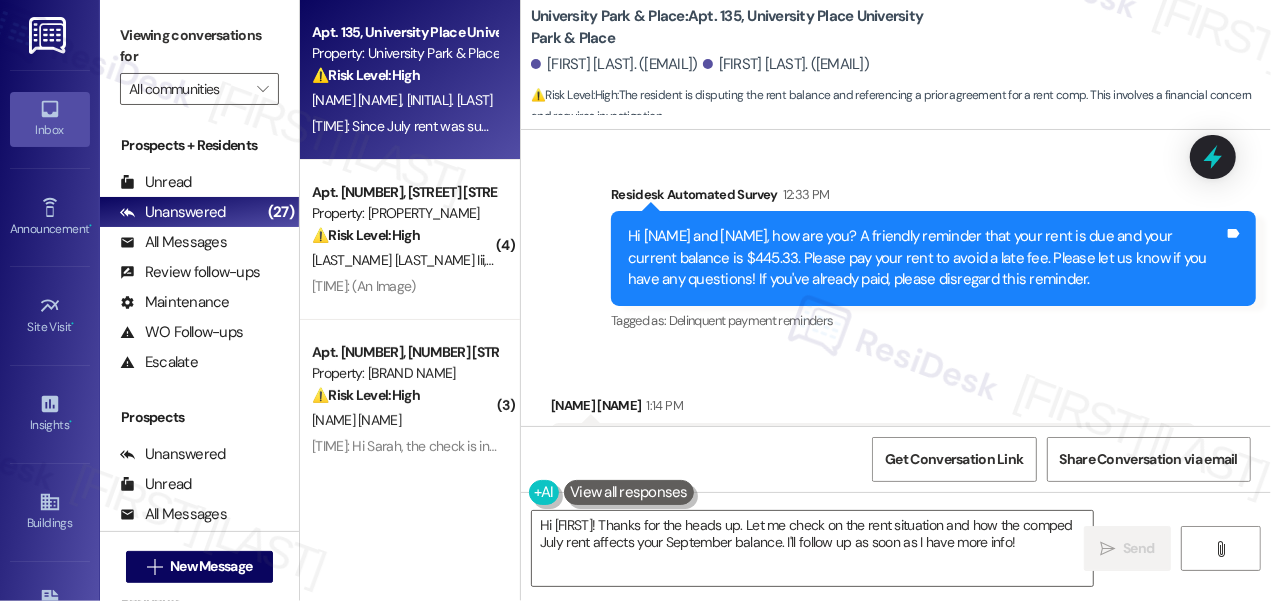 scroll, scrollTop: 3586, scrollLeft: 0, axis: vertical 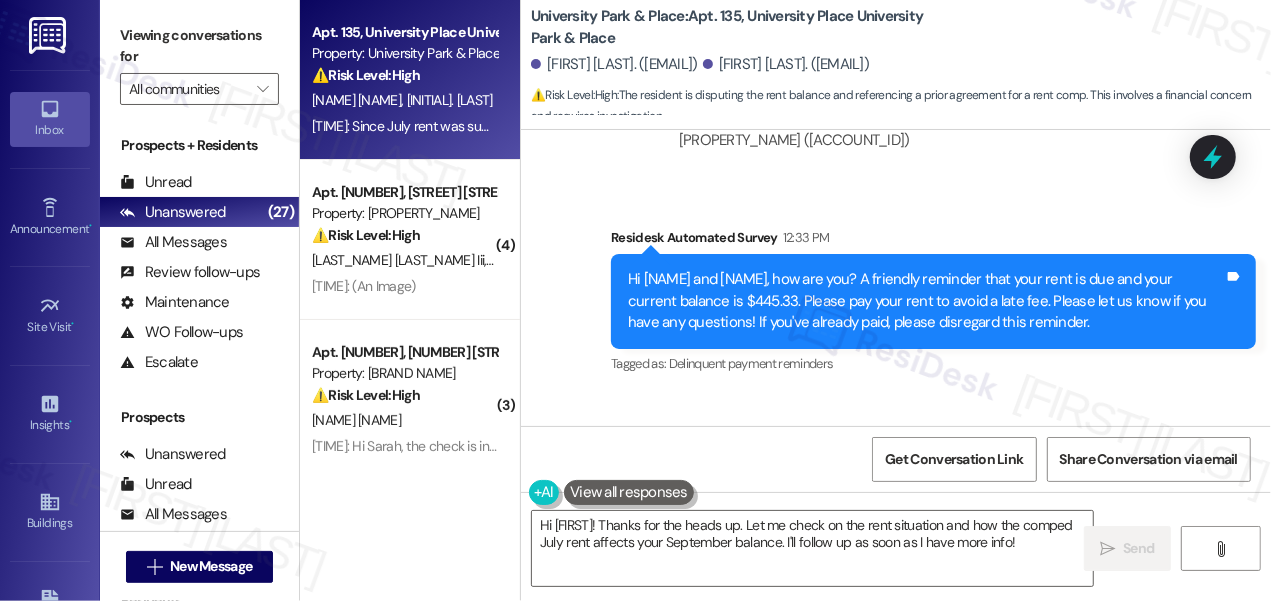click on "Hi [NAME] and [NAME], how are you? A friendly reminder that your rent is due and your current balance is $445.33. Please pay your rent to avoid a late fee. Please let us know if you have any questions! If you've already paid, please disregard this reminder." at bounding box center [926, 301] 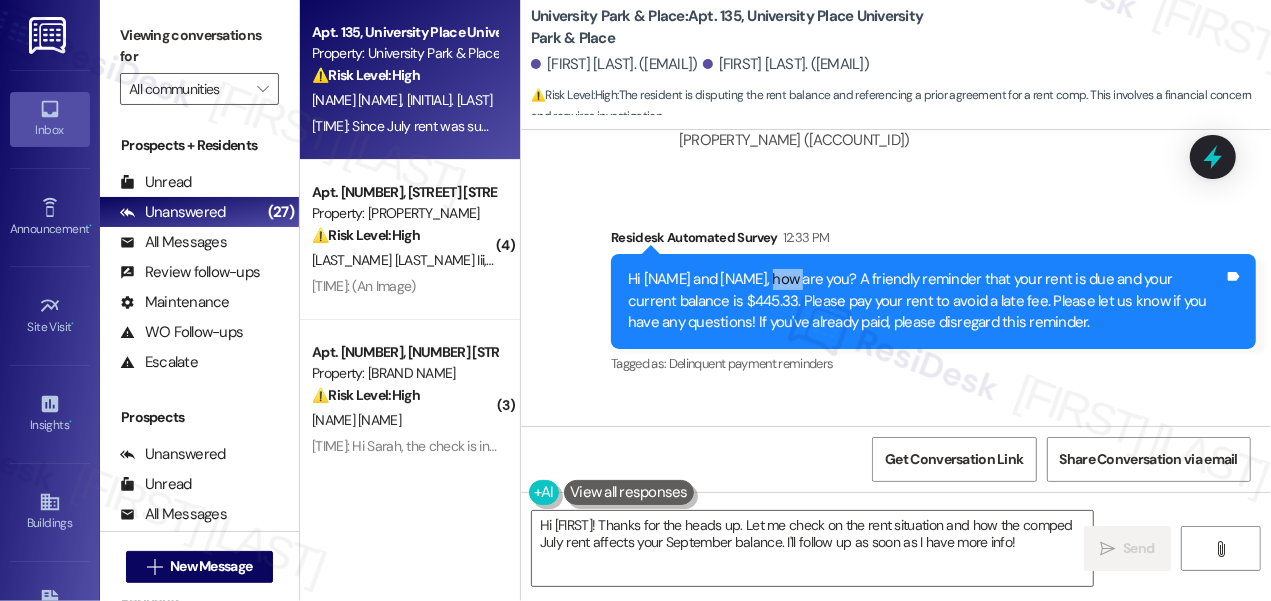 click on "Hi [NAME] and [NAME], how are you? A friendly reminder that your rent is due and your current balance is $445.33. Please pay your rent to avoid a late fee. Please let us know if you have any questions! If you've already paid, please disregard this reminder." at bounding box center (926, 301) 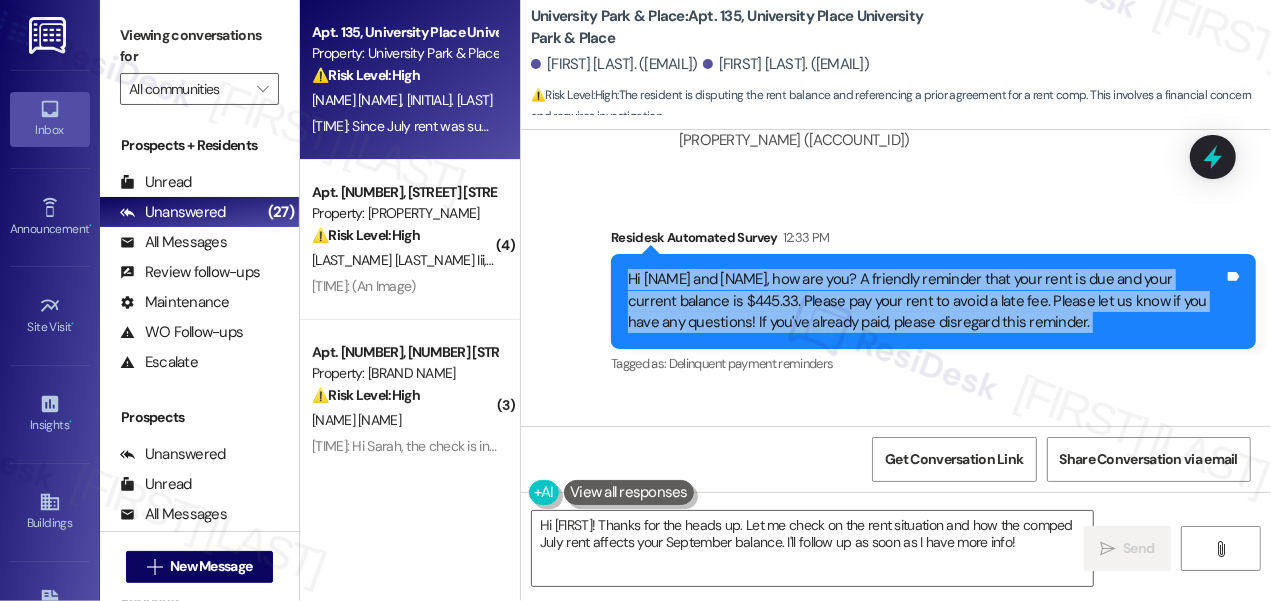 click on "Hi [NAME] and [NAME], how are you? A friendly reminder that your rent is due and your current balance is $445.33. Please pay your rent to avoid a late fee. Please let us know if you have any questions! If you've already paid, please disregard this reminder." at bounding box center (926, 301) 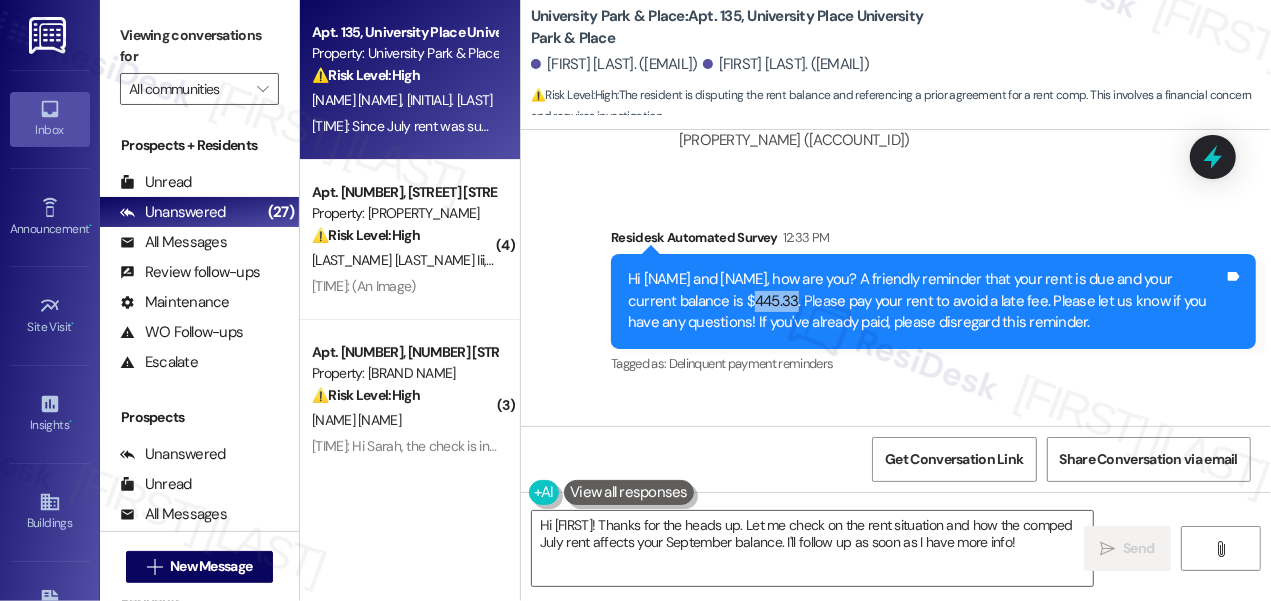 click on "Hi [NAME] and [NAME], how are you? A friendly reminder that your rent is due and your current balance is $445.33. Please pay your rent to avoid a late fee. Please let us know if you have any questions! If you've already paid, please disregard this reminder." at bounding box center (926, 301) 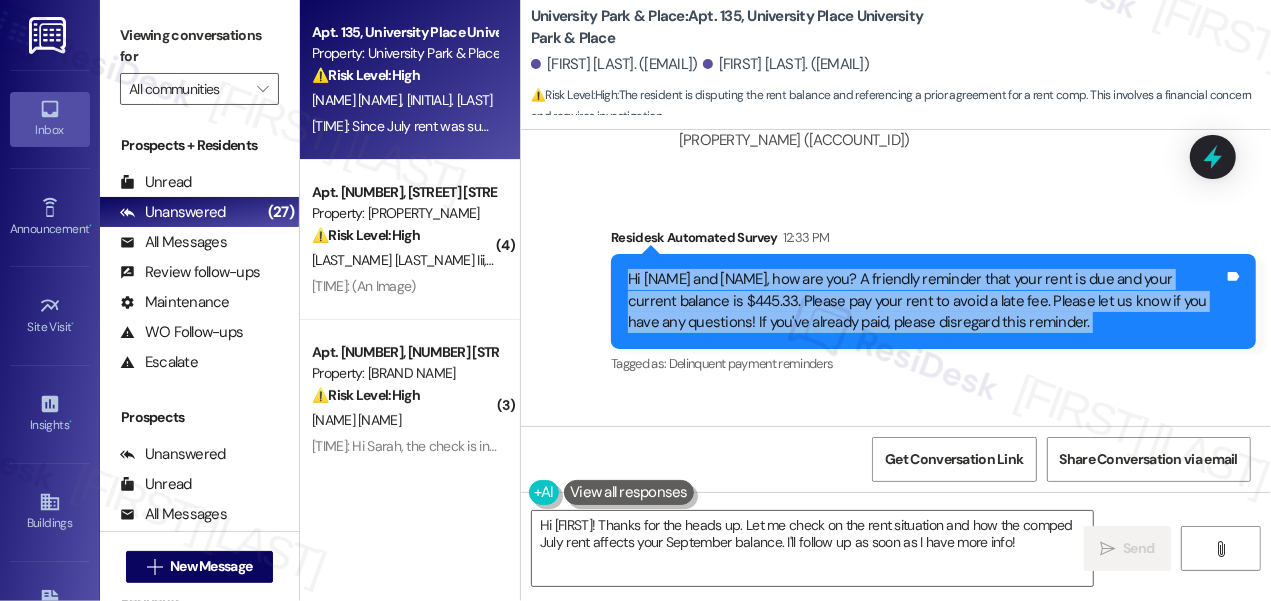 click on "Hi [NAME] and [NAME], how are you? A friendly reminder that your rent is due and your current balance is $445.33. Please pay your rent to avoid a late fee. Please let us know if you have any questions! If you've already paid, please disregard this reminder." at bounding box center [926, 301] 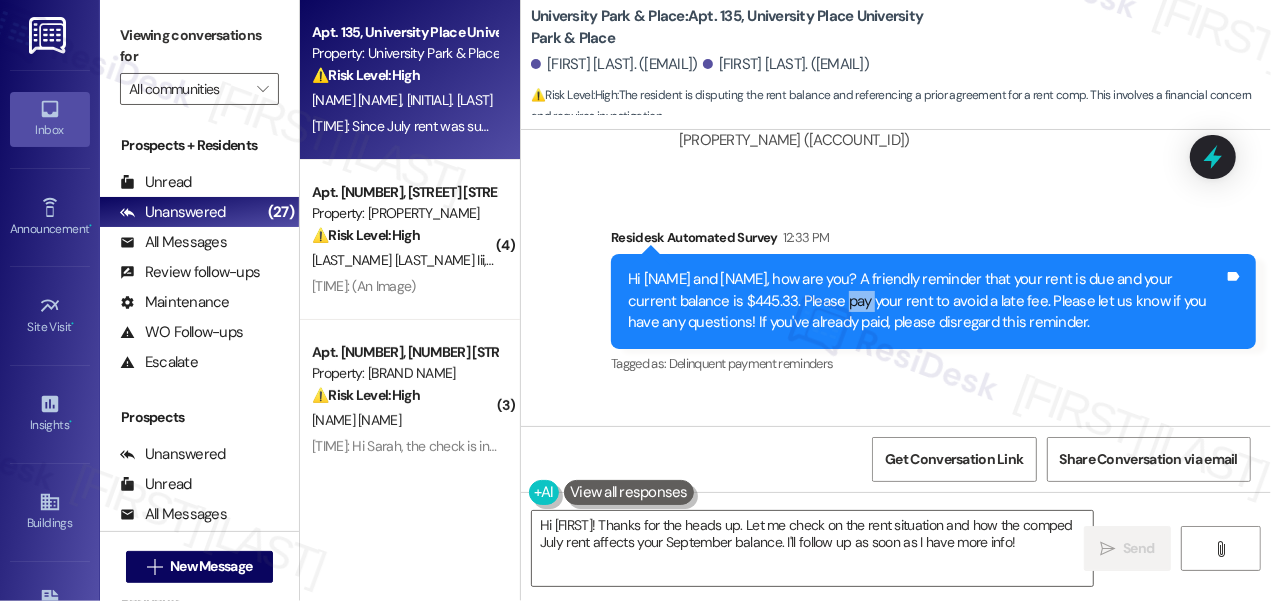 click on "Hi [NAME] and [NAME], how are you? A friendly reminder that your rent is due and your current balance is $445.33. Please pay your rent to avoid a late fee. Please let us know if you have any questions! If you've already paid, please disregard this reminder." at bounding box center [926, 301] 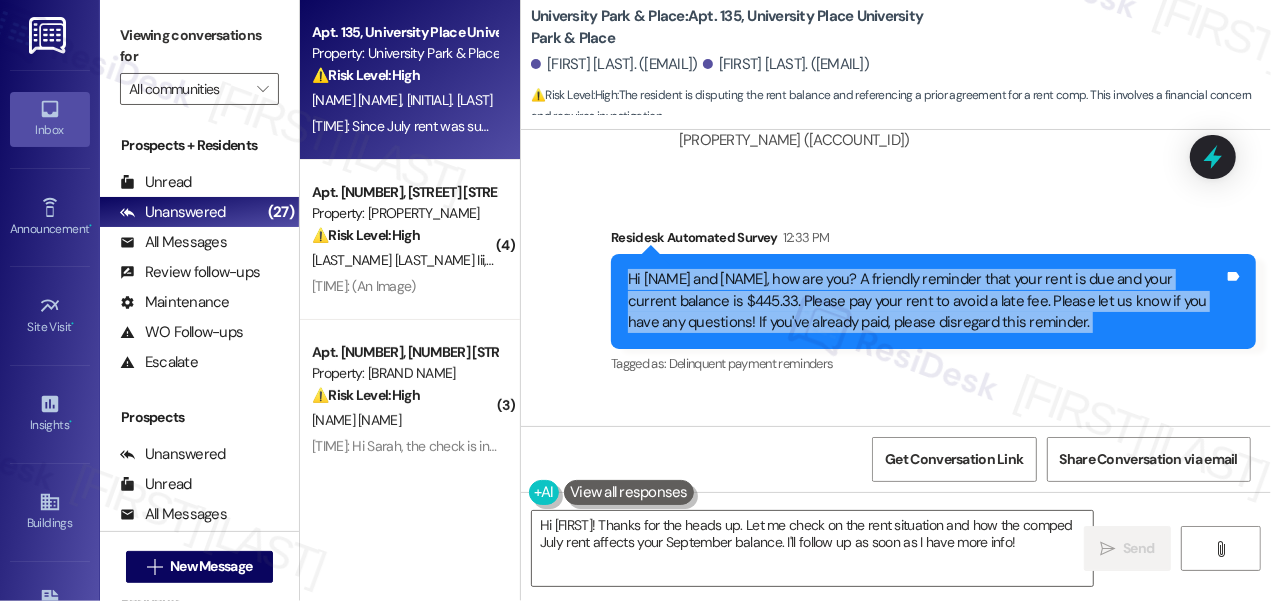 click on "Hi [NAME] and [NAME], how are you? A friendly reminder that your rent is due and your current balance is $445.33. Please pay your rent to avoid a late fee. Please let us know if you have any questions! If you've already paid, please disregard this reminder." at bounding box center (926, 301) 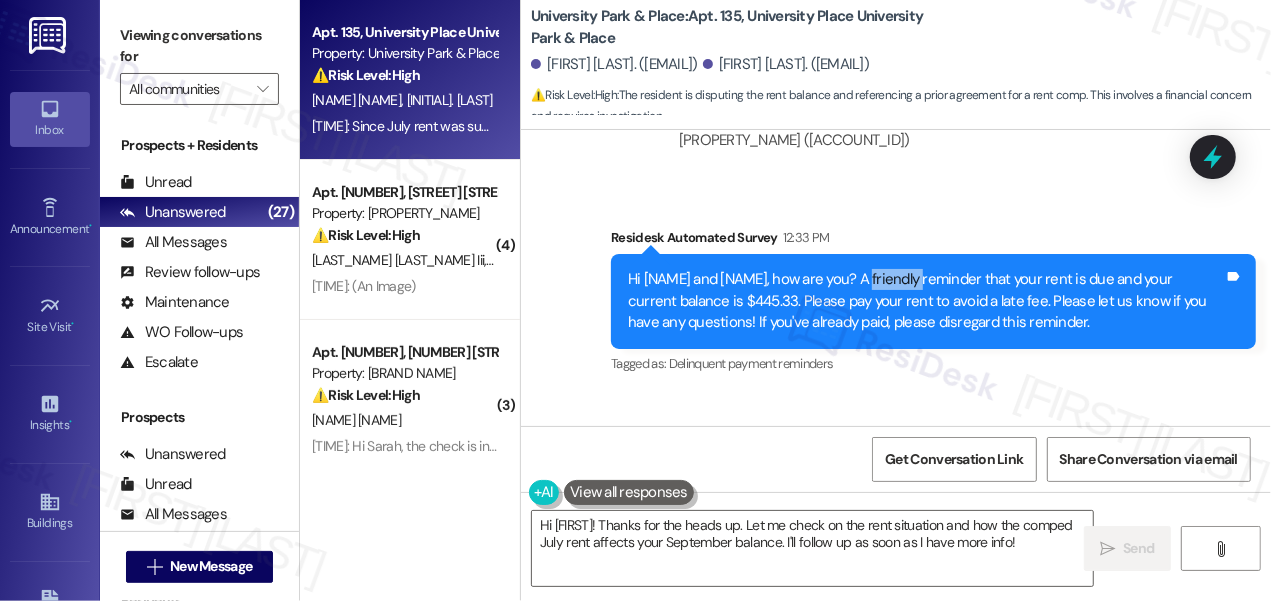 click on "Hi [NAME] and [NAME], how are you? A friendly reminder that your rent is due and your current balance is $445.33. Please pay your rent to avoid a late fee. Please let us know if you have any questions! If you've already paid, please disregard this reminder." at bounding box center (926, 301) 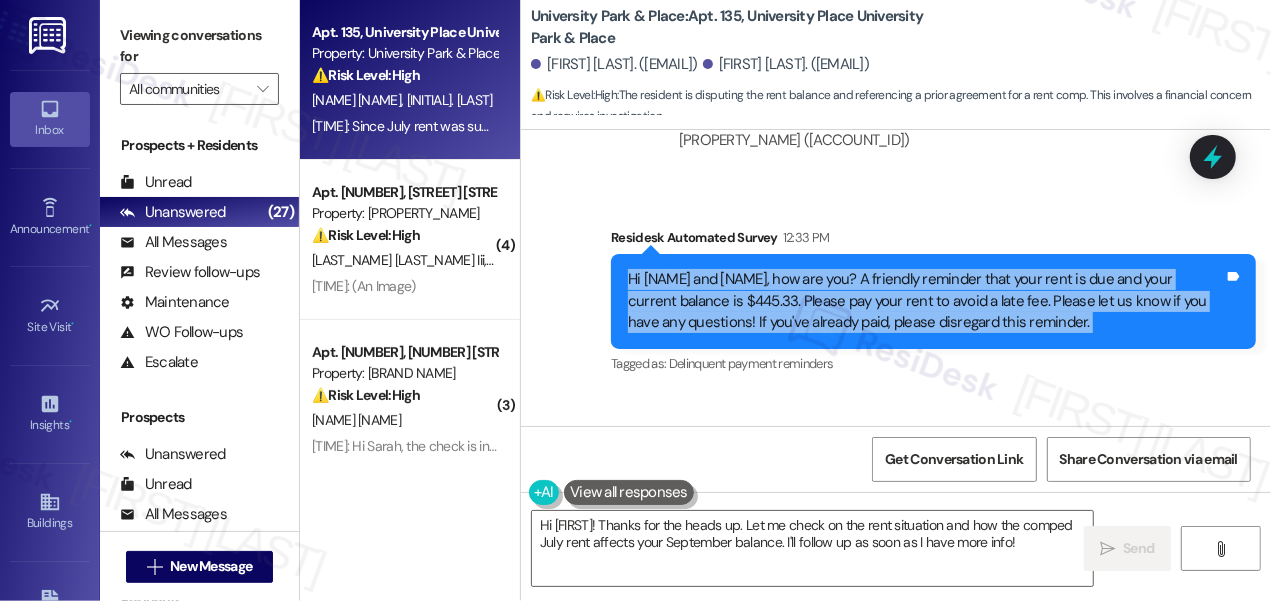 click on "Hi [NAME] and [NAME], how are you? A friendly reminder that your rent is due and your current balance is $445.33. Please pay your rent to avoid a late fee. Please let us know if you have any questions! If you've already paid, please disregard this reminder." at bounding box center (926, 301) 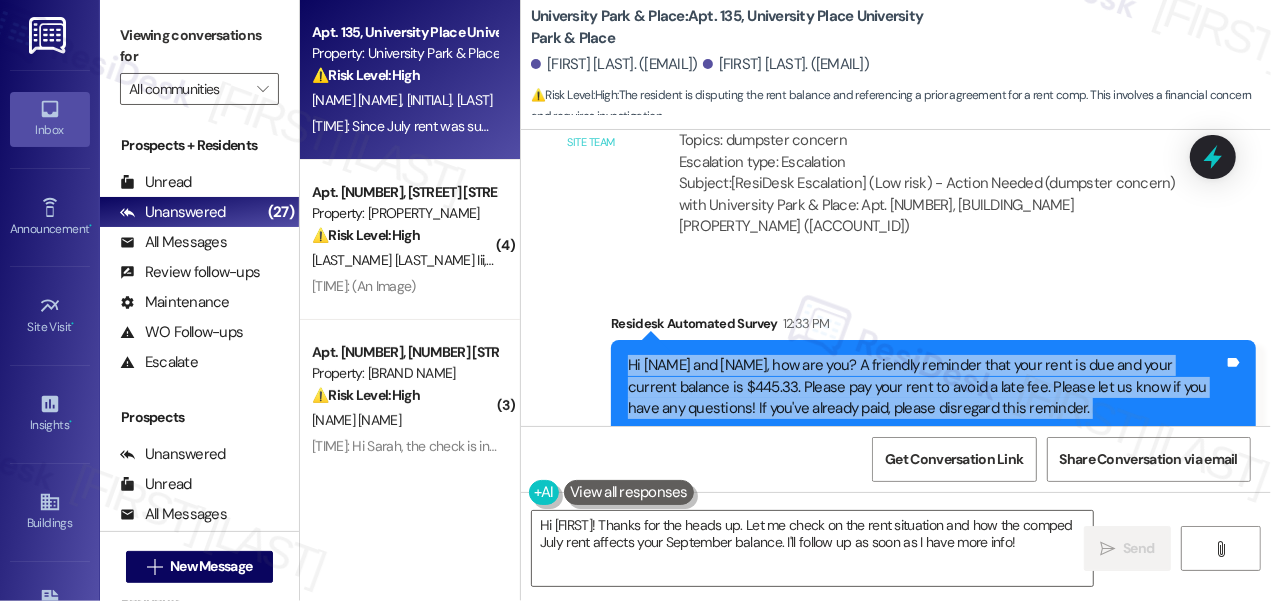 scroll, scrollTop: 3405, scrollLeft: 0, axis: vertical 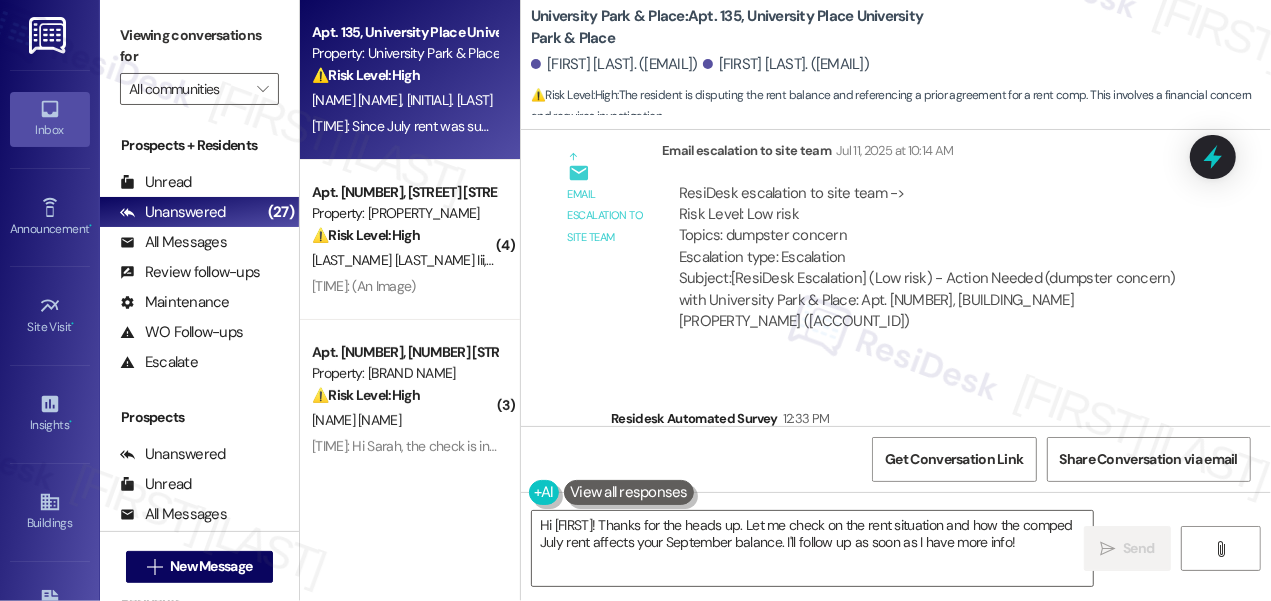 drag, startPoint x: 728, startPoint y: 225, endPoint x: 870, endPoint y: 229, distance: 142.05632 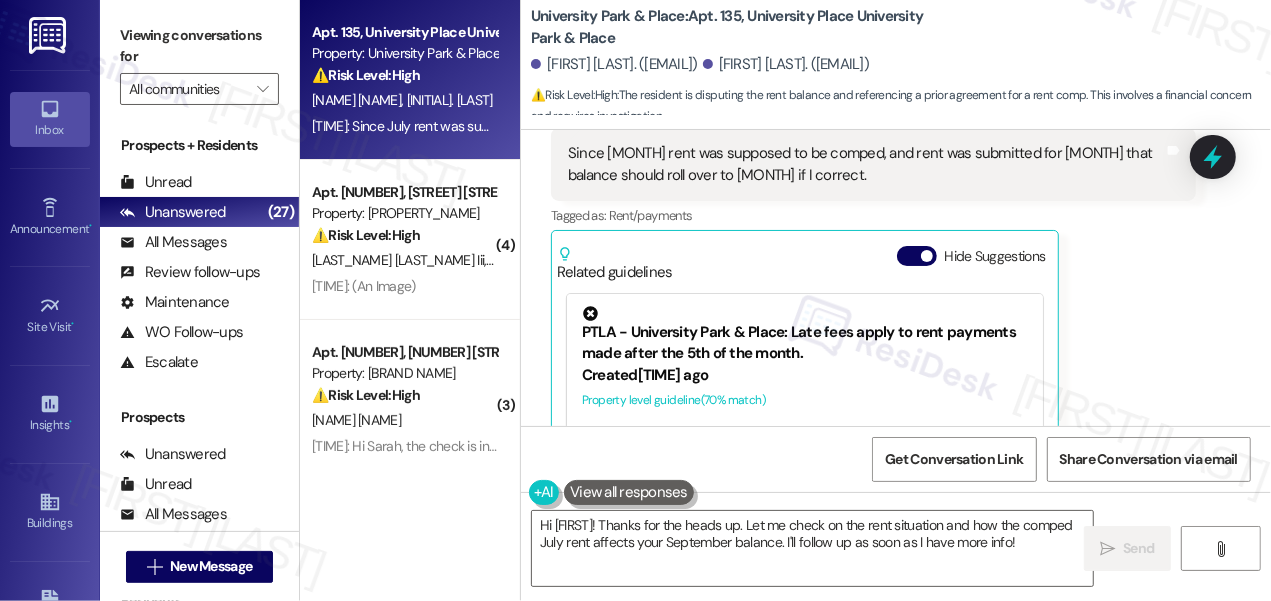 scroll, scrollTop: 4041, scrollLeft: 0, axis: vertical 